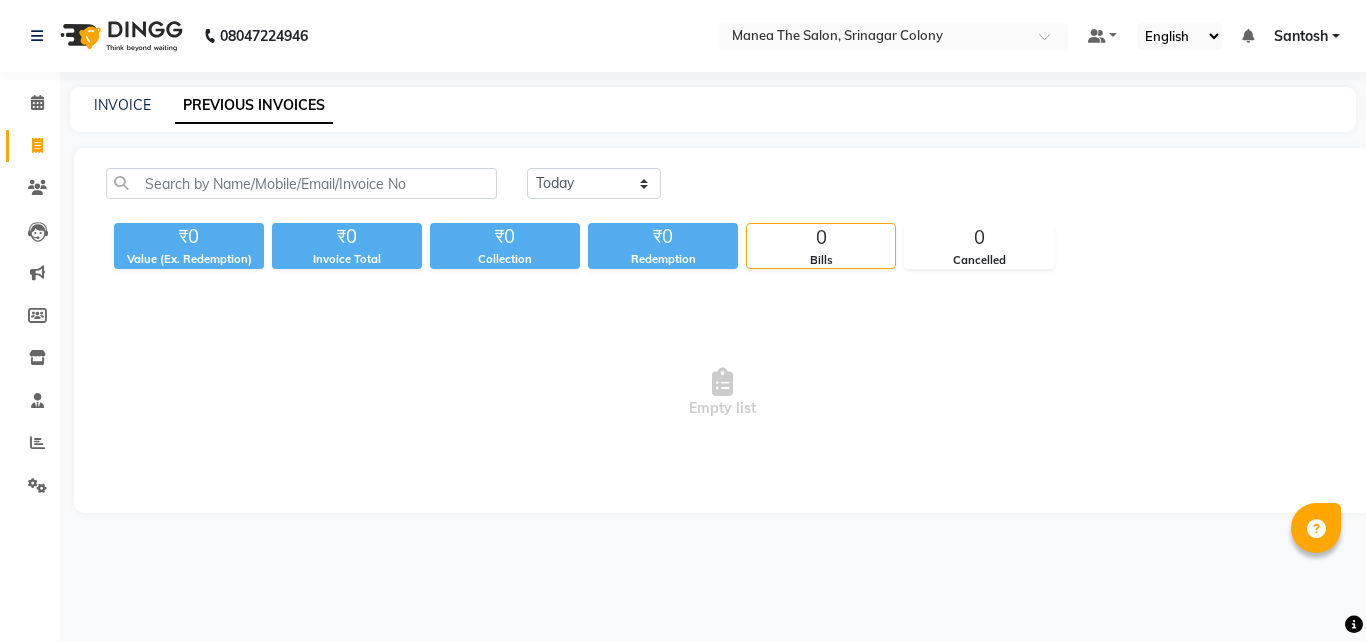 scroll, scrollTop: 0, scrollLeft: 0, axis: both 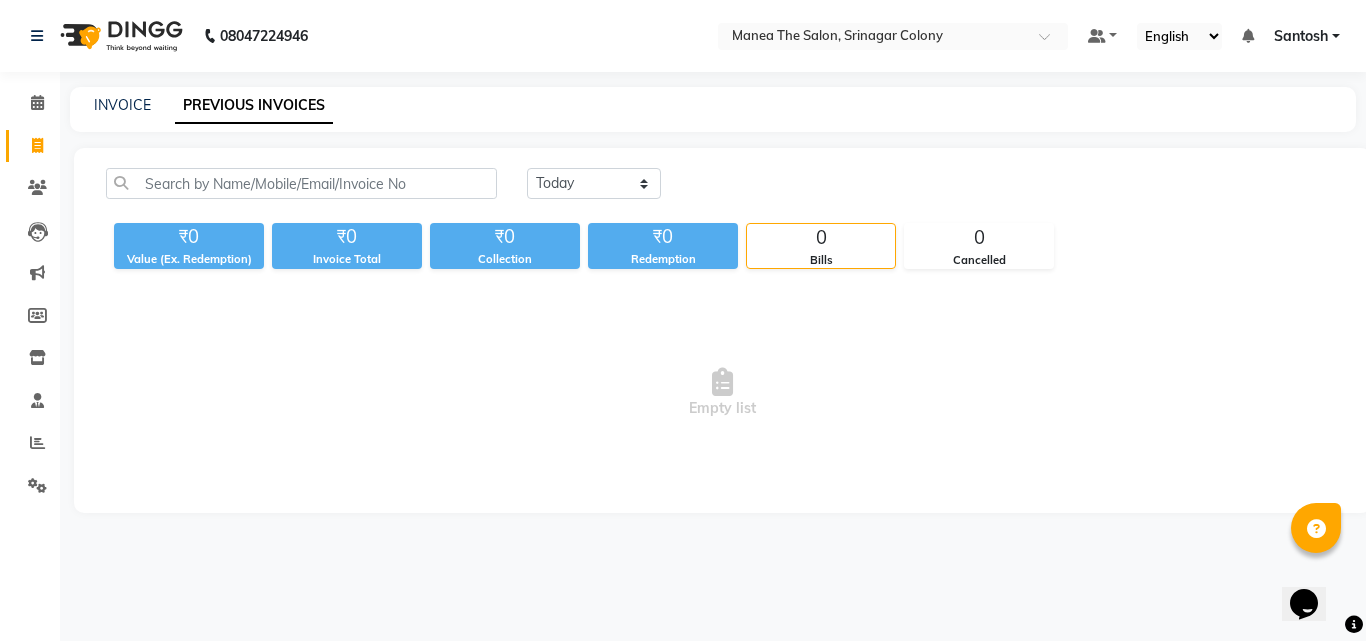 click on "PREVIOUS INVOICES" 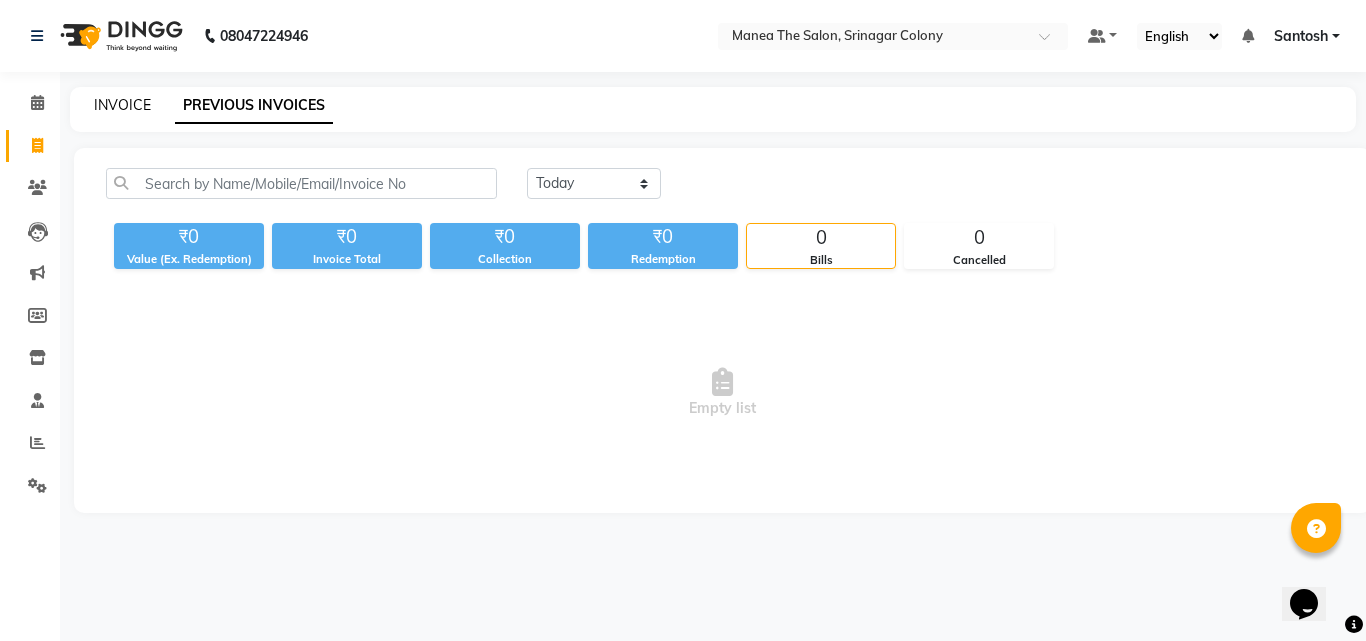 click on "INVOICE" 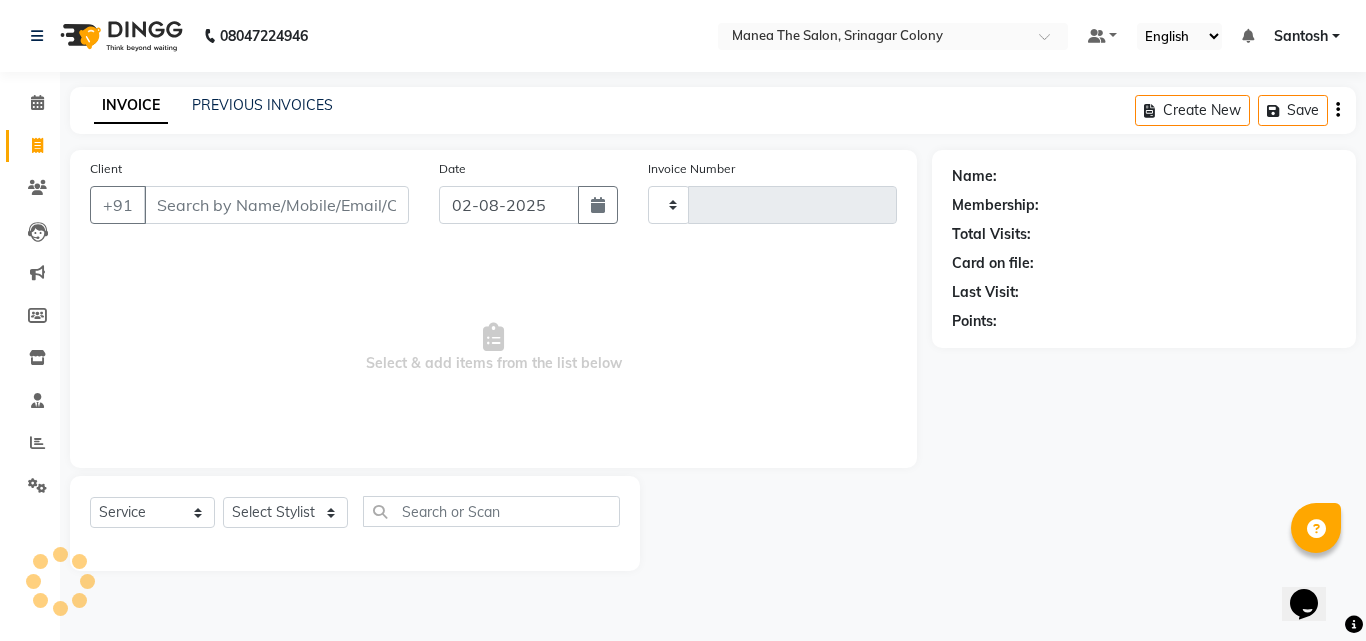 type on "1025" 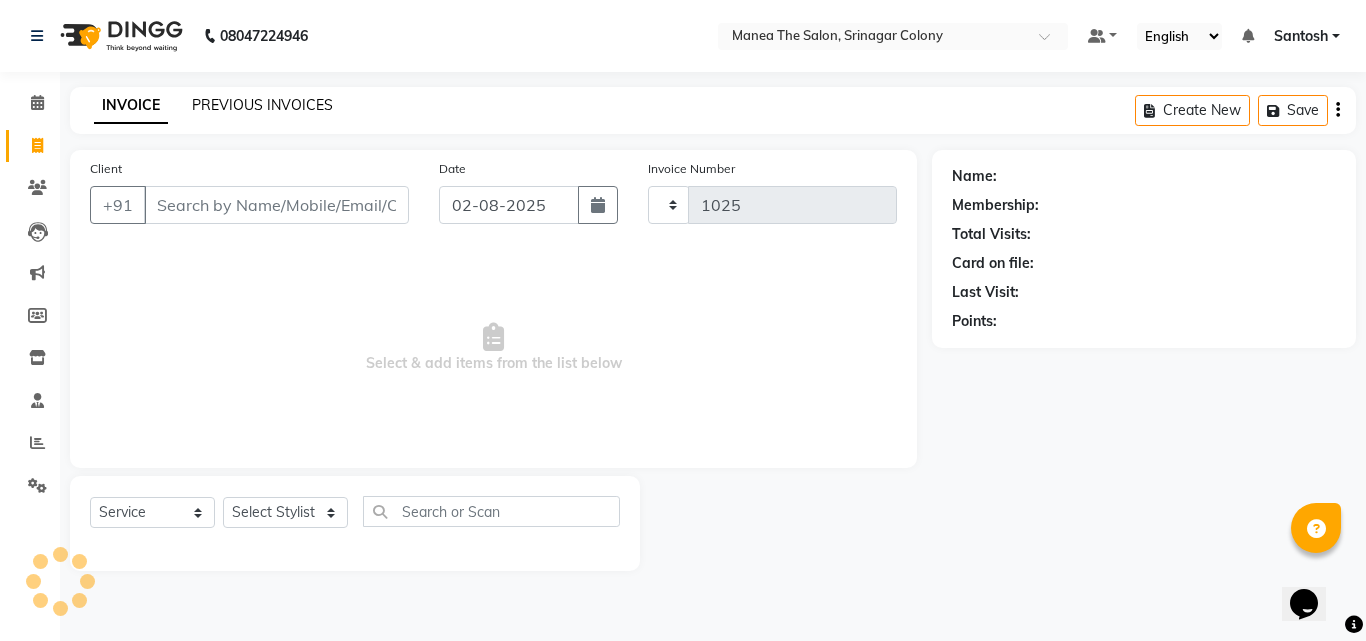 select on "5506" 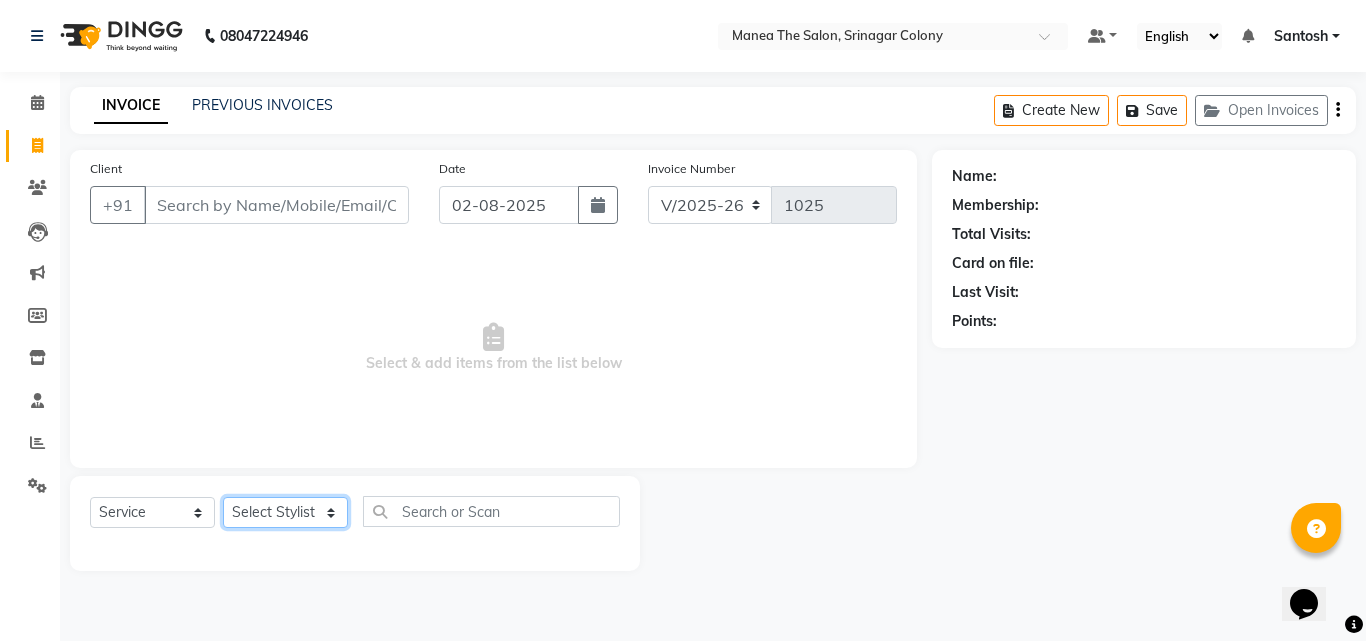 click on "Select Stylist [FIRST] [FIRST] [FIRST]  Nirutha [FIRST] [FIRST] [FIRST]  [FIRST] [FIRST] [FIRST]" 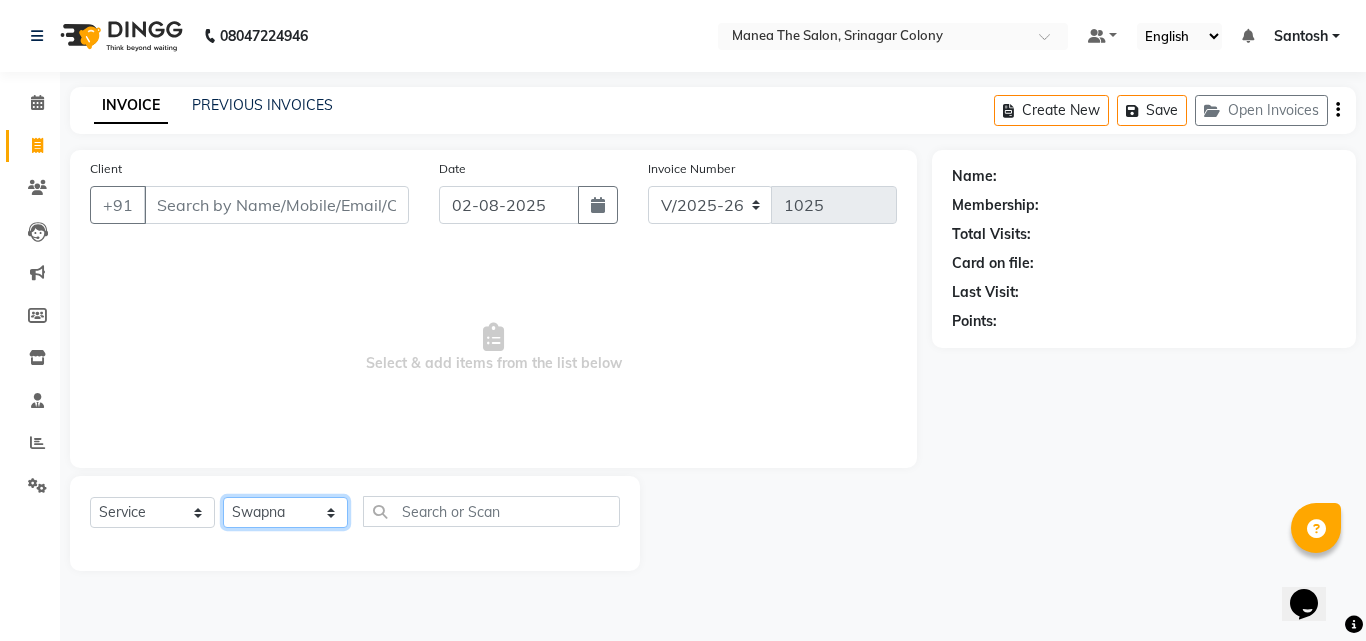 click on "Select Stylist [FIRST] [FIRST] [FIRST]  Nirutha [FIRST] [FIRST] [FIRST]  [FIRST] [FIRST] [FIRST]" 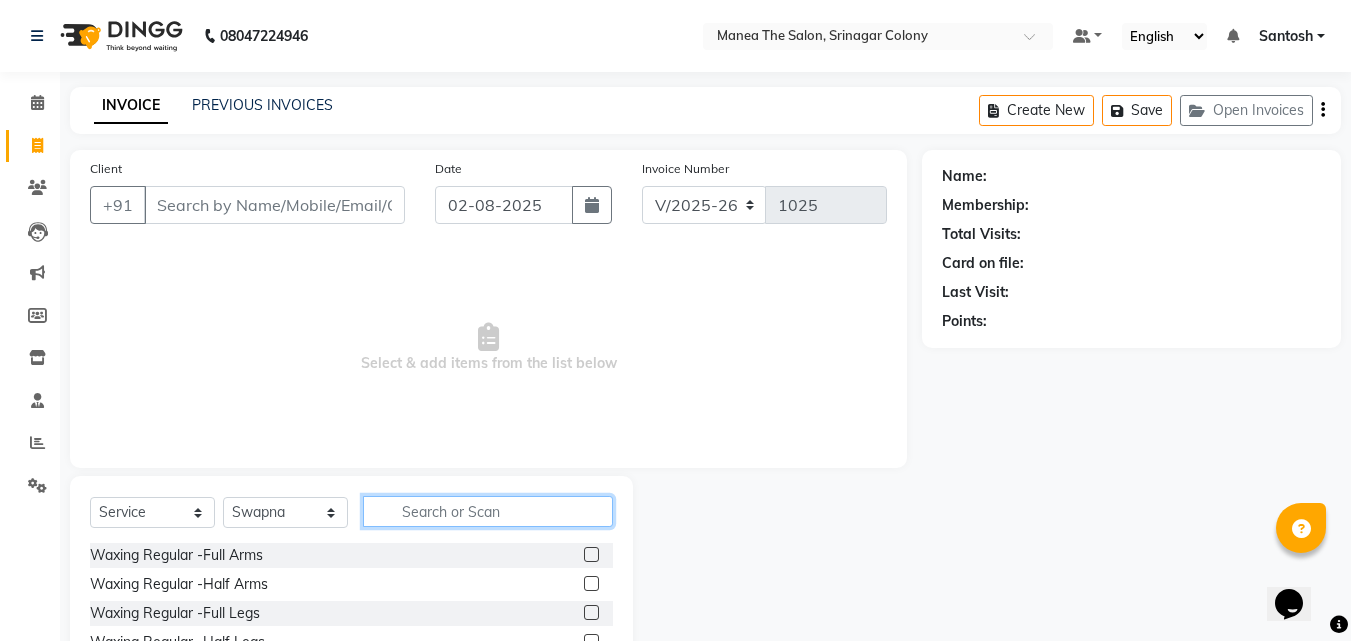 click 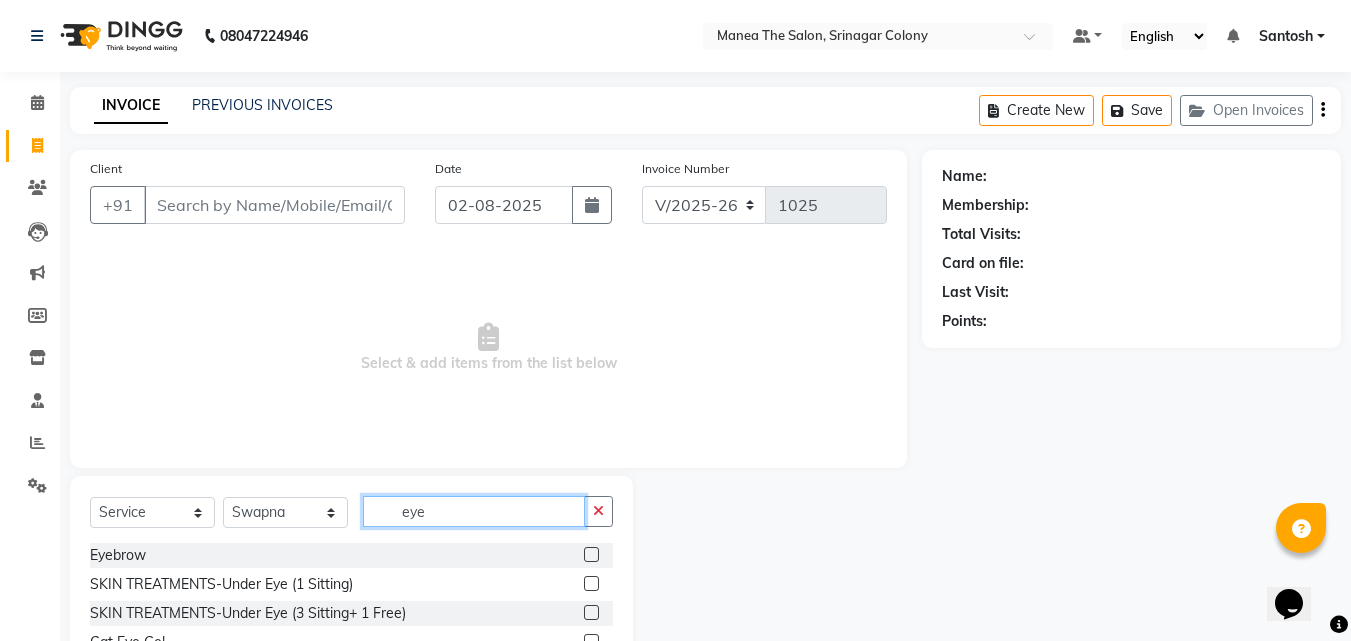 type on "eye" 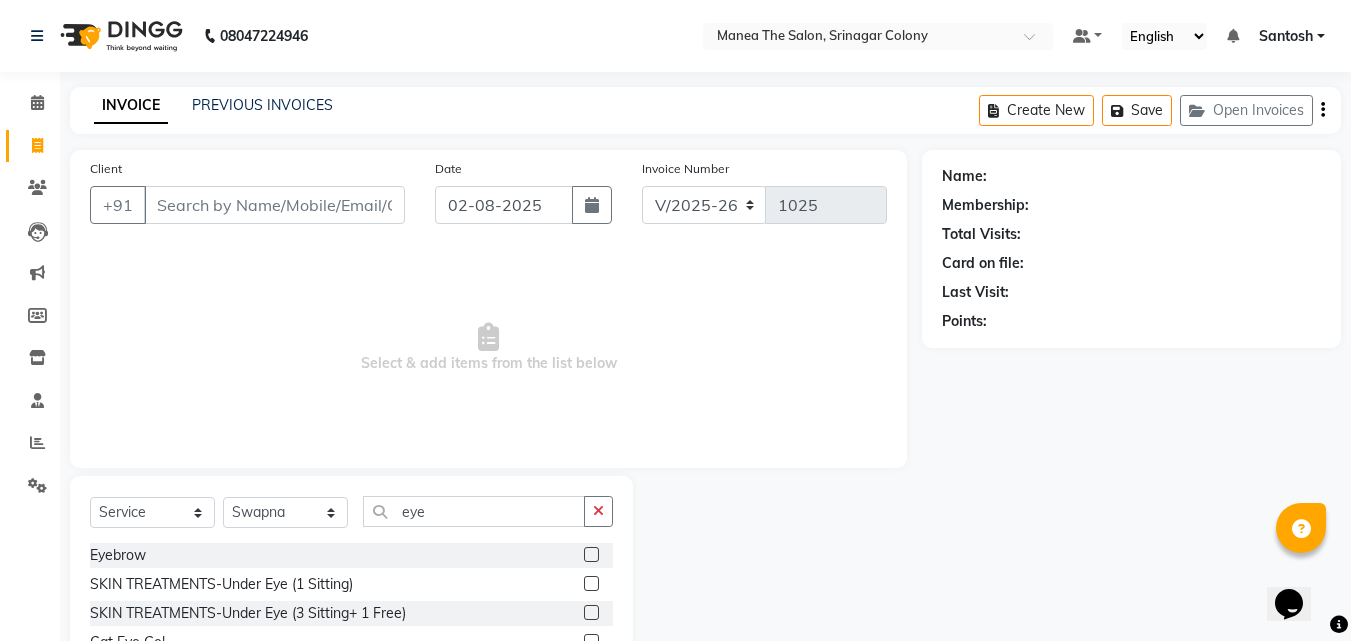 click 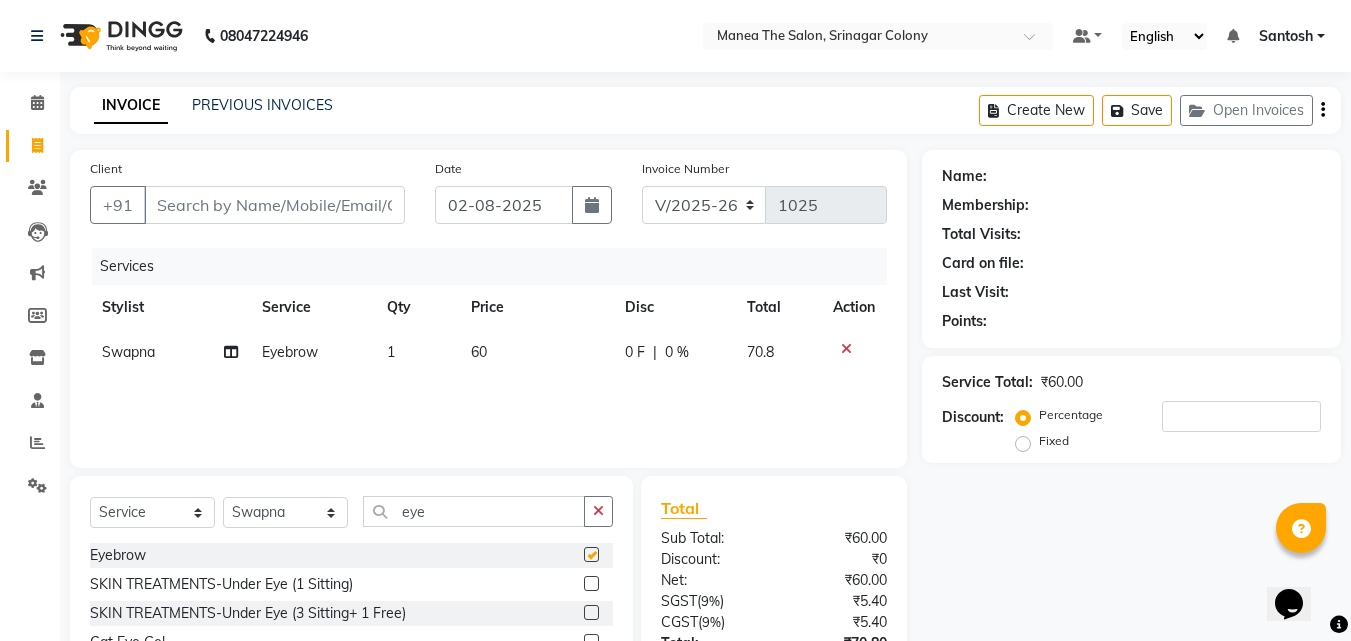 checkbox on "false" 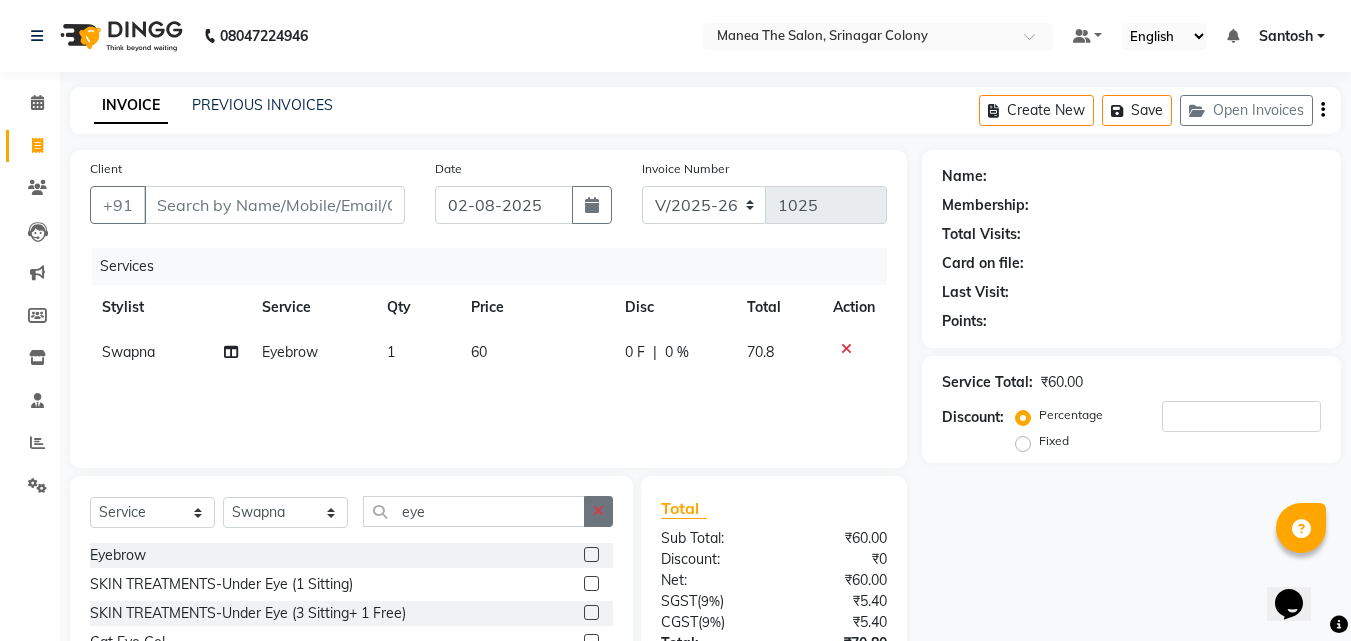 click 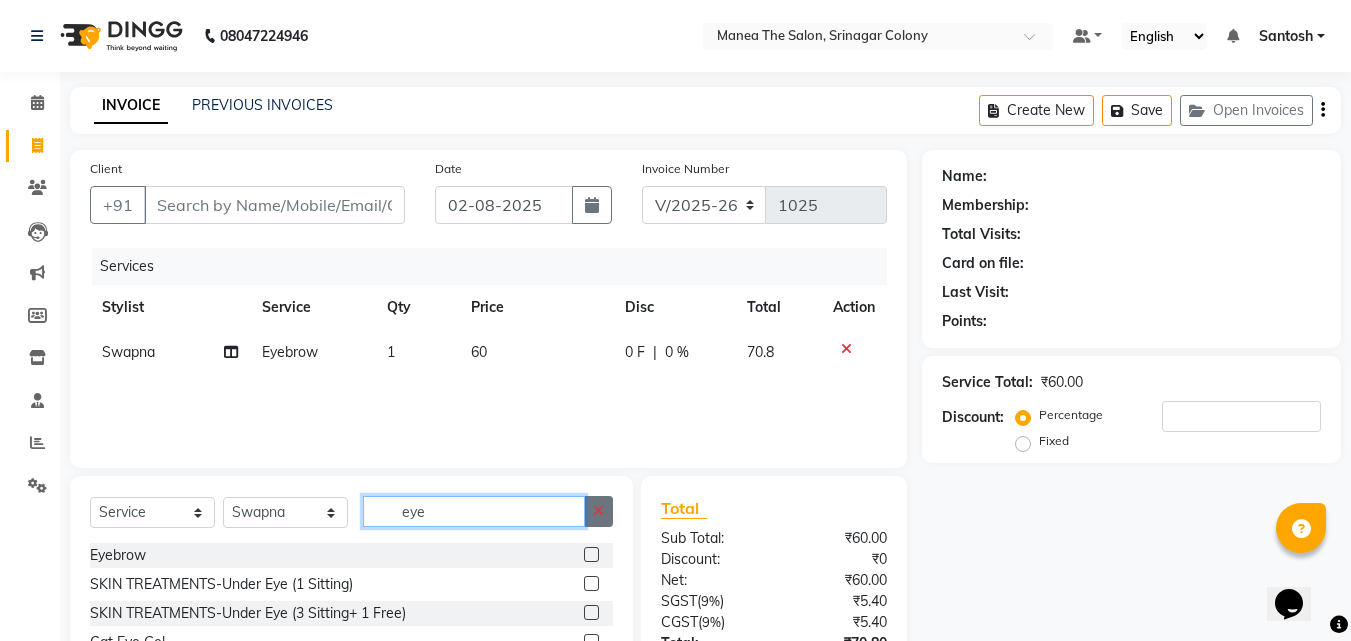 type 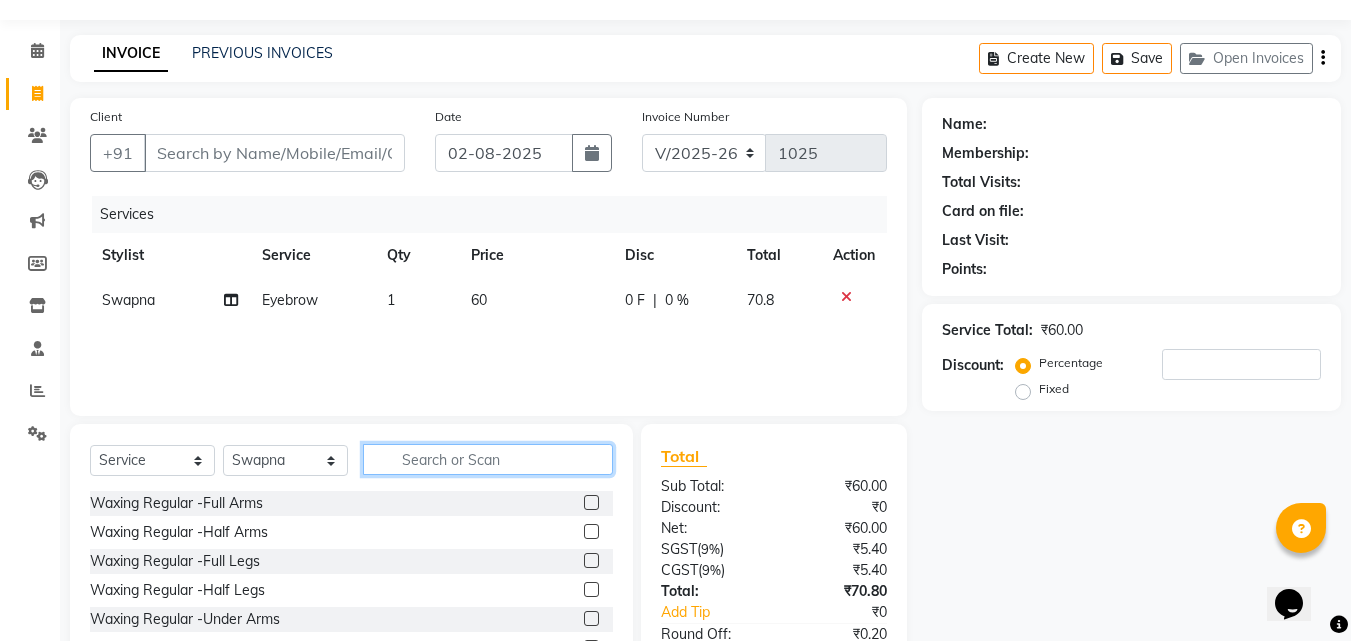 scroll, scrollTop: 100, scrollLeft: 0, axis: vertical 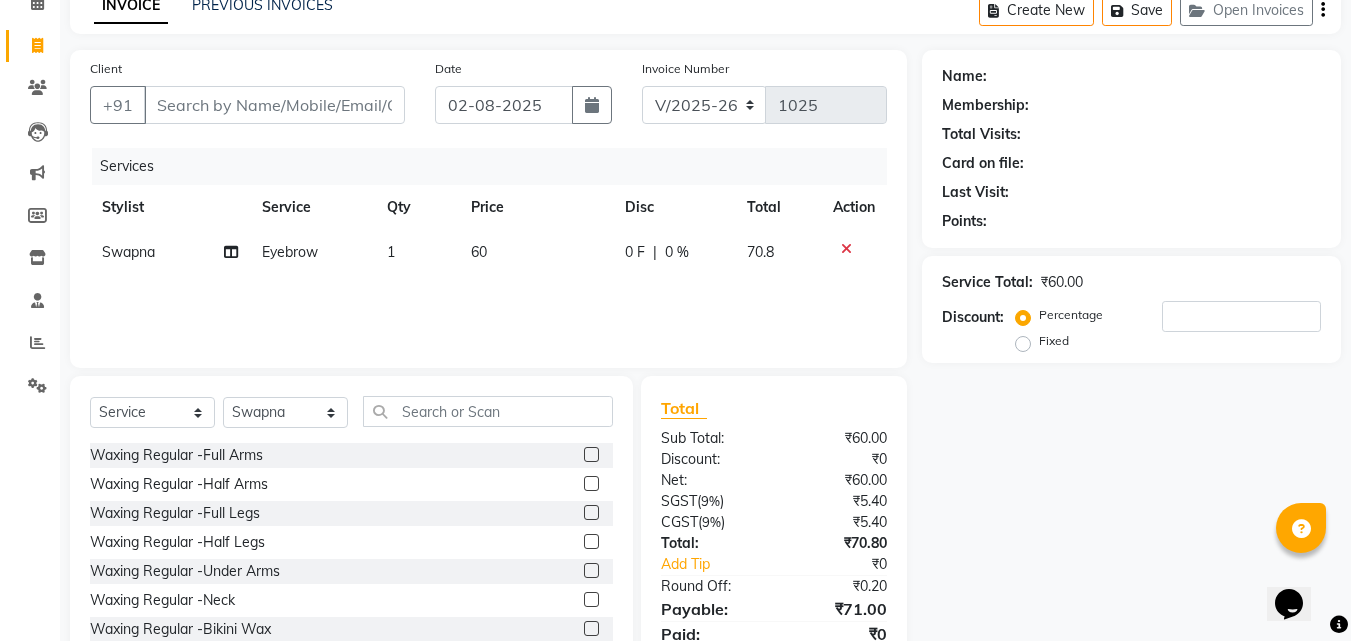 click 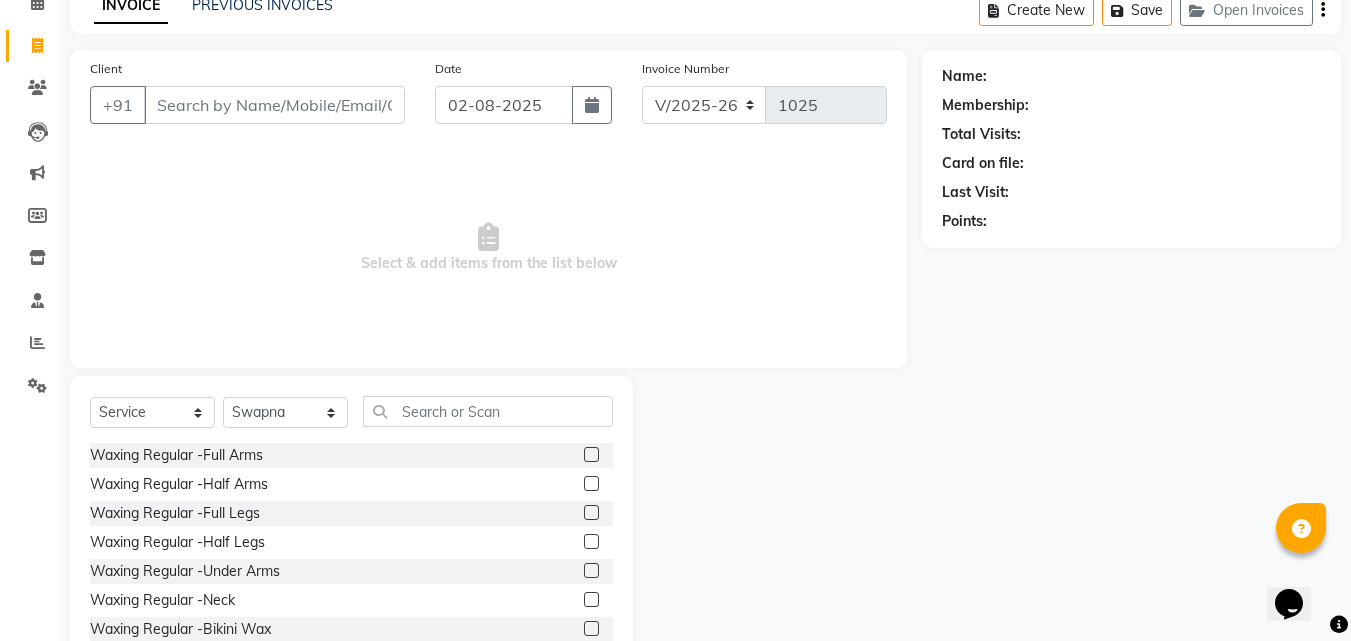 click 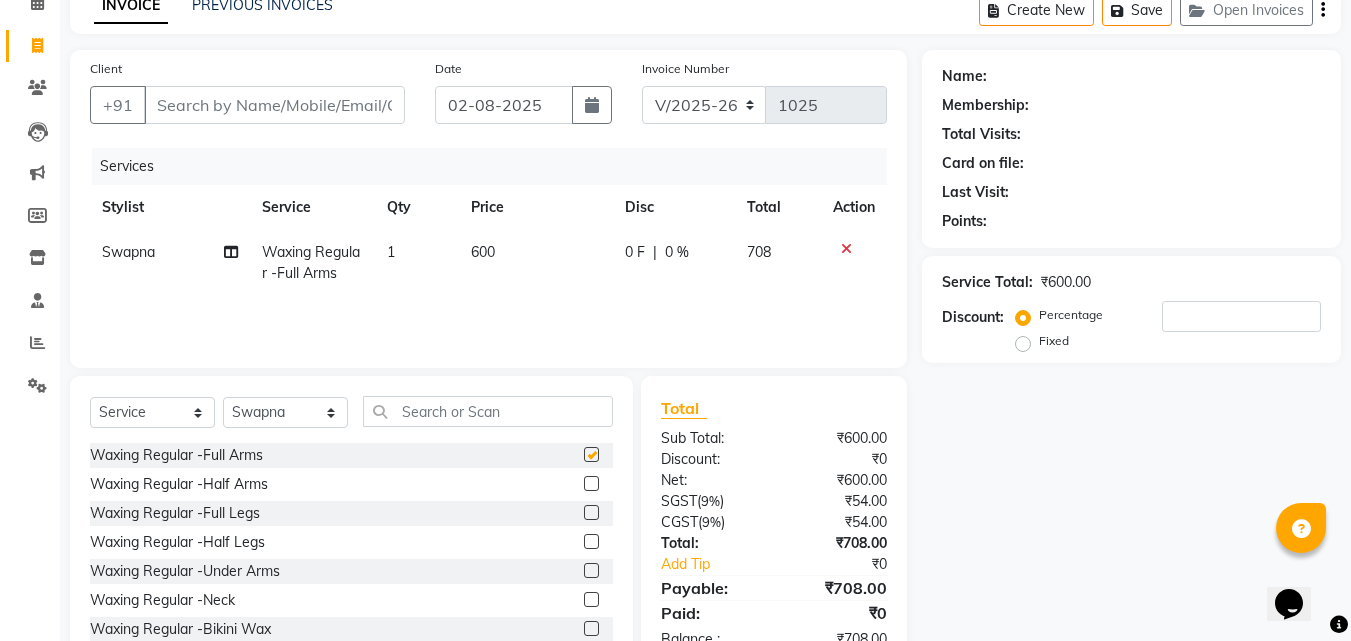 checkbox on "false" 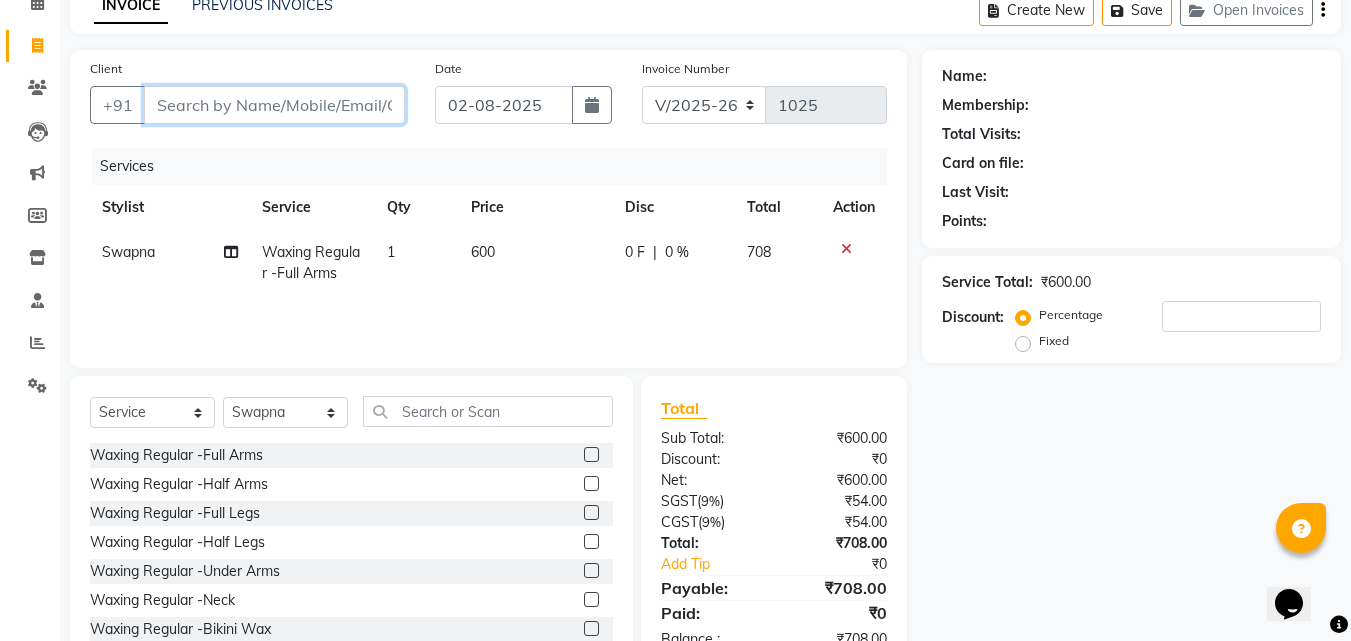 click on "Client" at bounding box center [274, 105] 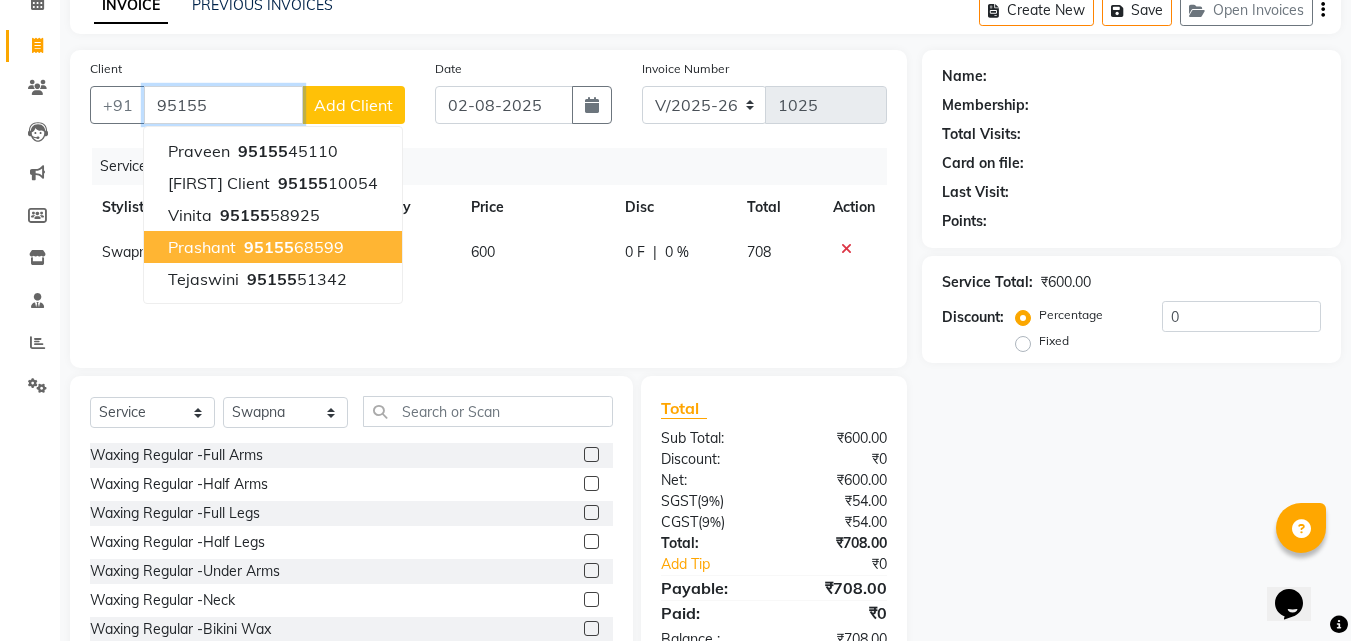 click on "[PHONE]" at bounding box center [292, 247] 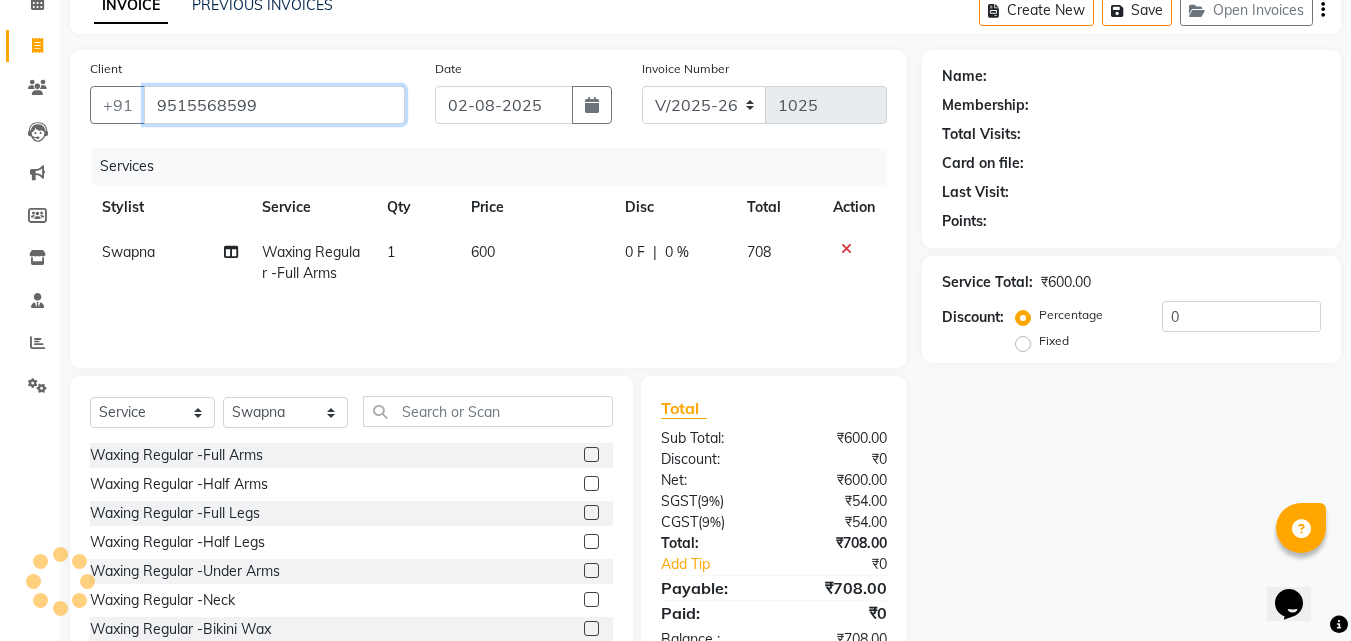 type on "9515568599" 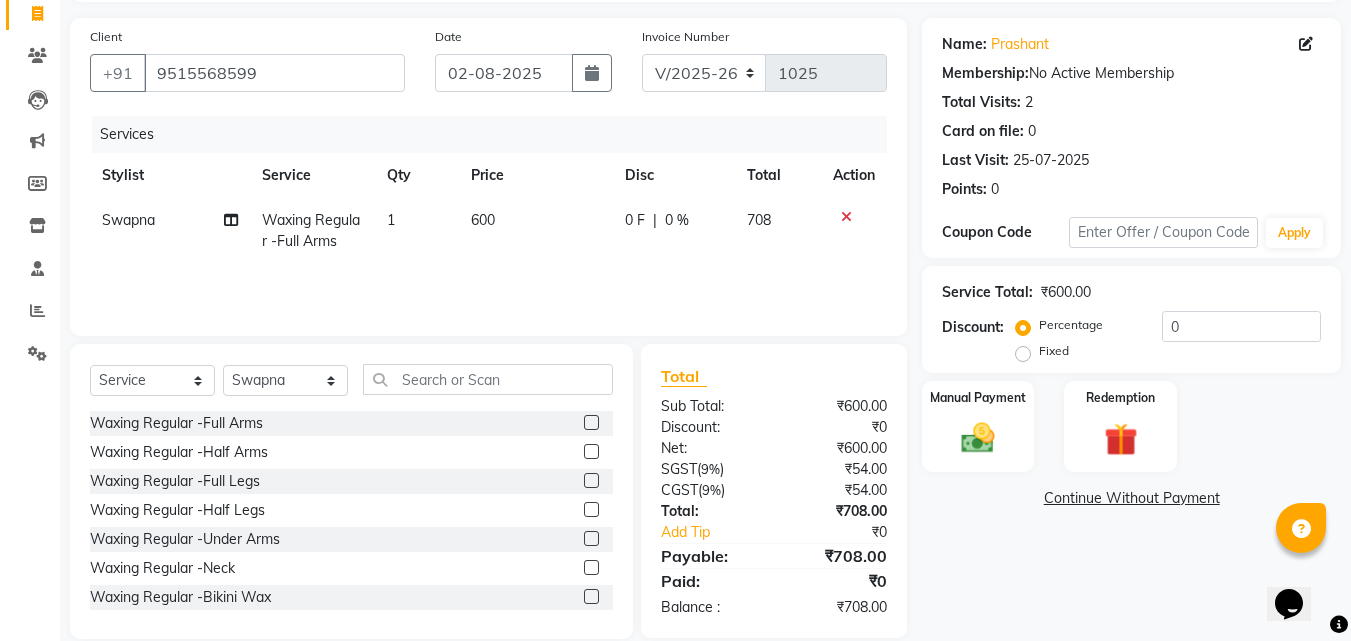 scroll, scrollTop: 160, scrollLeft: 0, axis: vertical 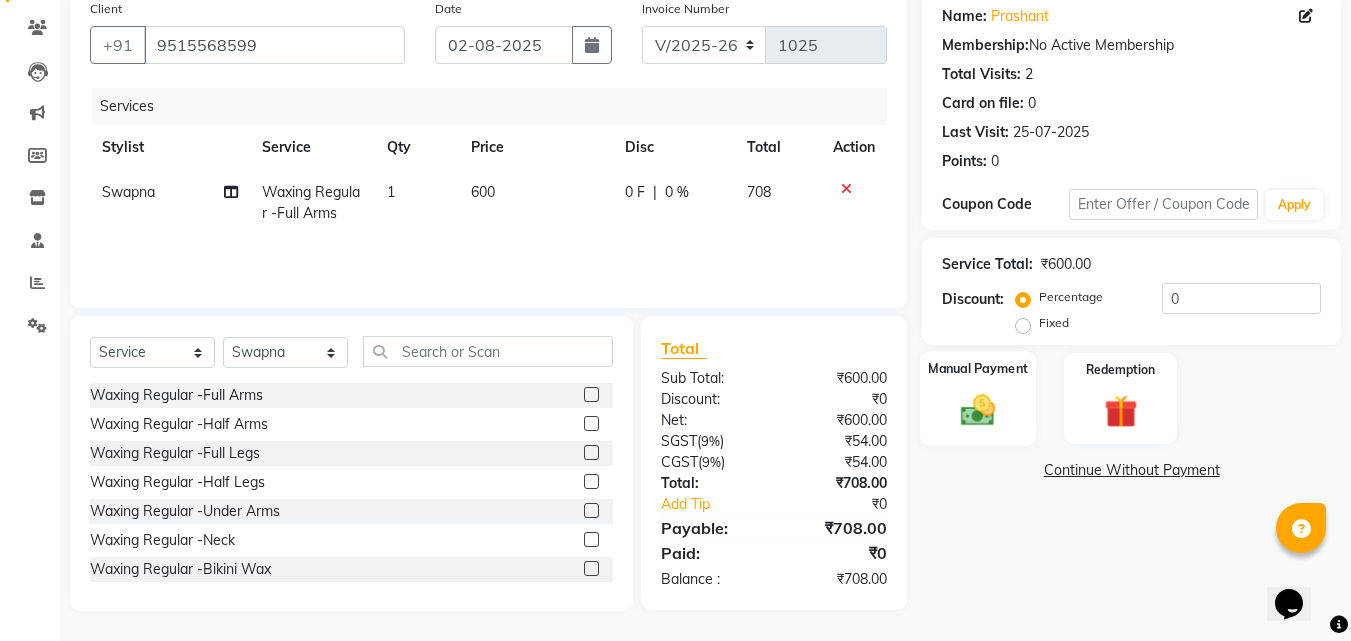 click on "Manual Payment" 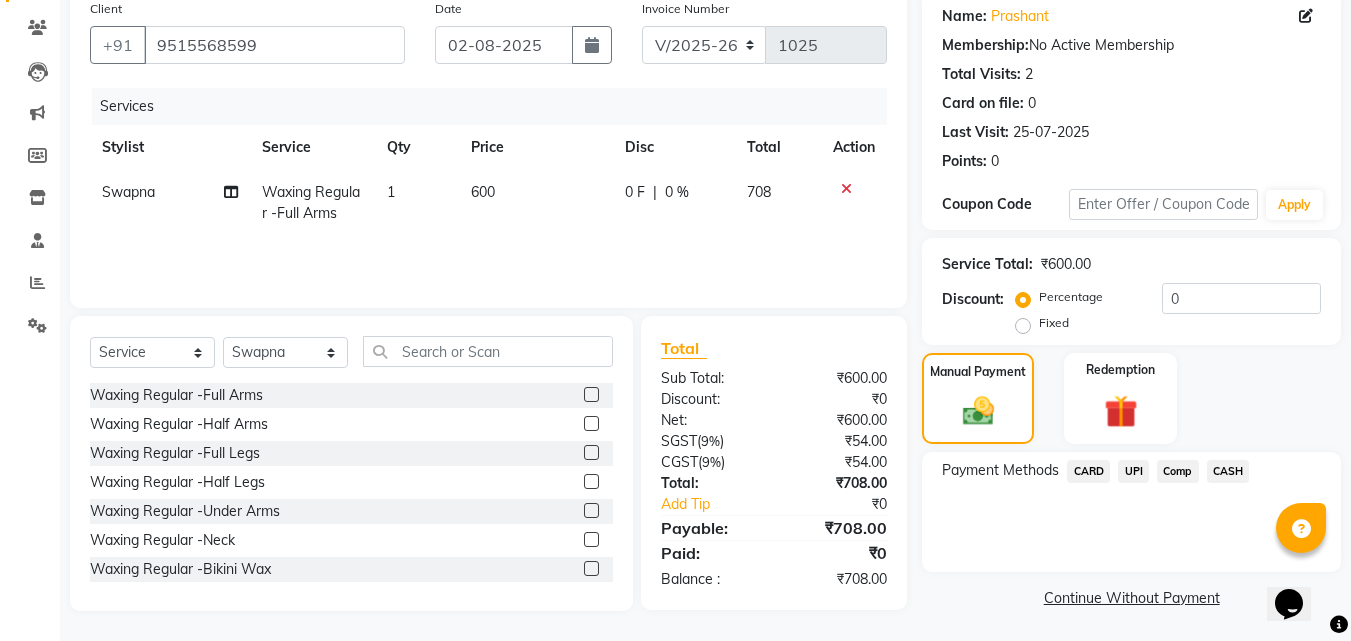 scroll, scrollTop: 162, scrollLeft: 0, axis: vertical 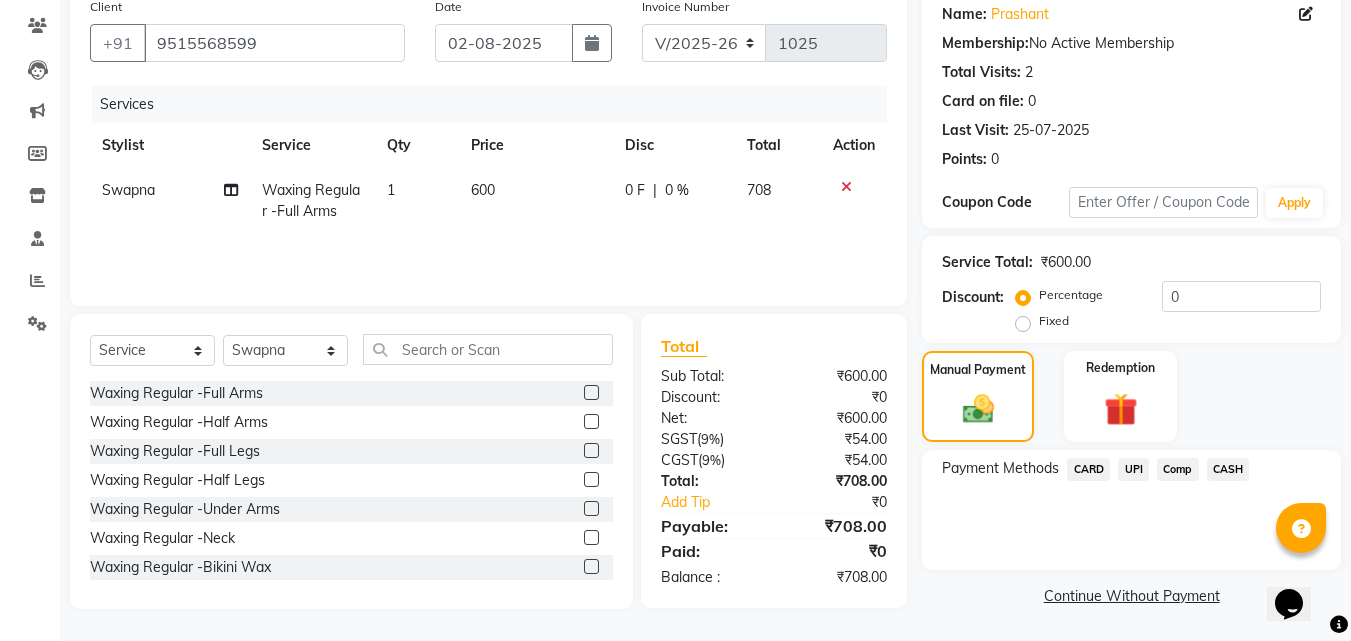 click on "UPI" 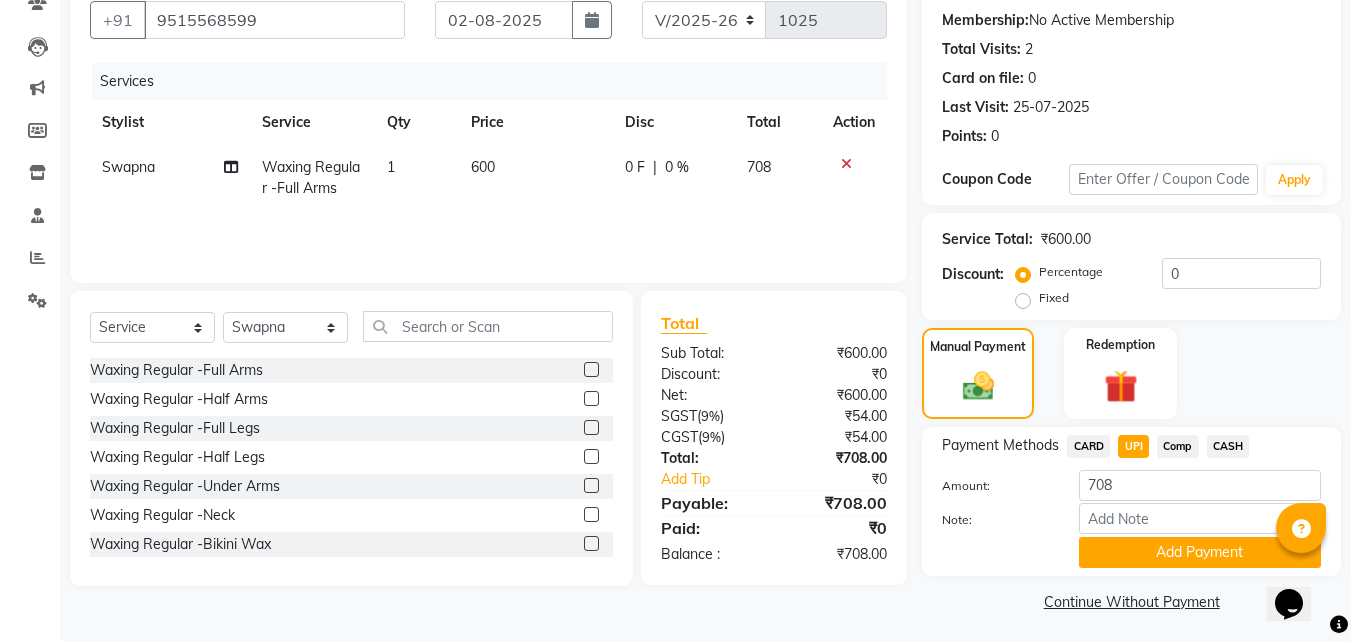 scroll, scrollTop: 191, scrollLeft: 0, axis: vertical 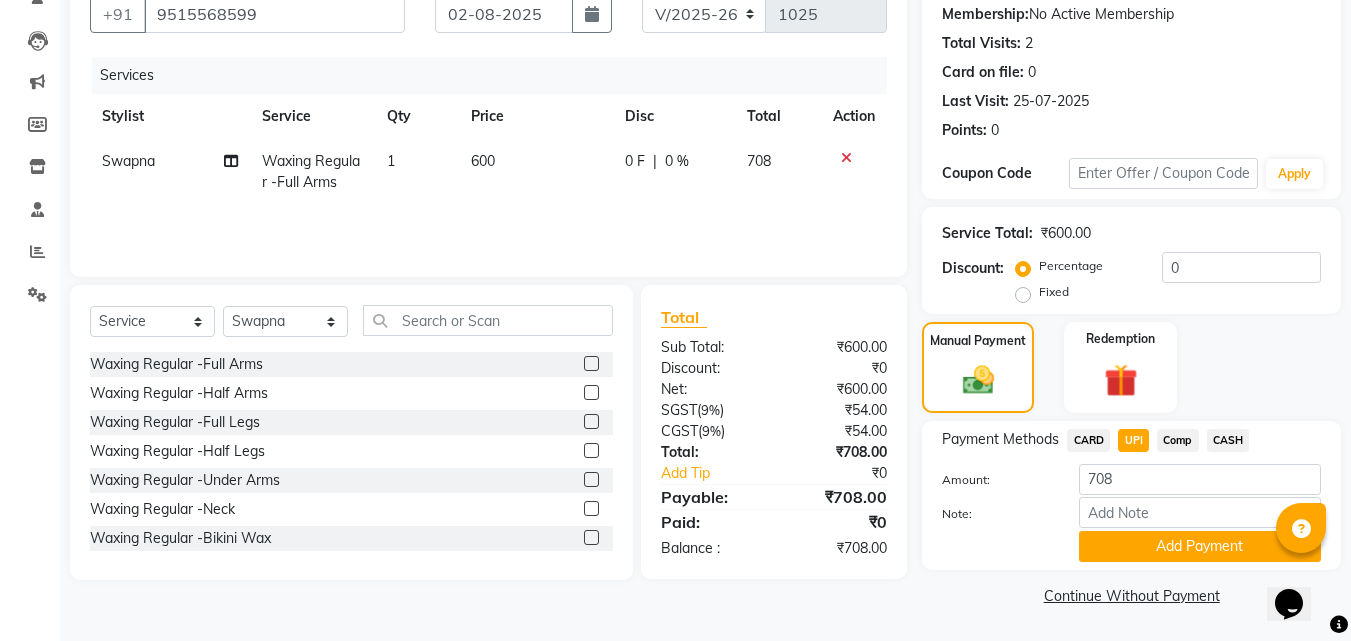 click 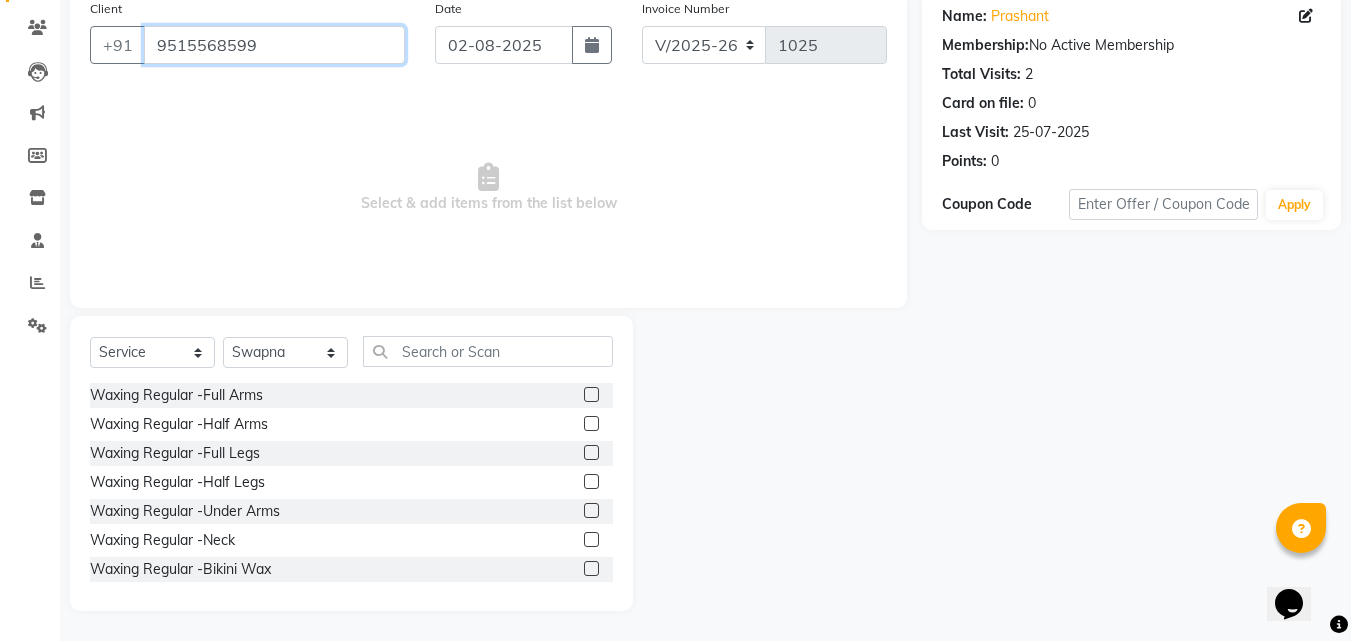 drag, startPoint x: 308, startPoint y: 42, endPoint x: 0, endPoint y: 32, distance: 308.1623 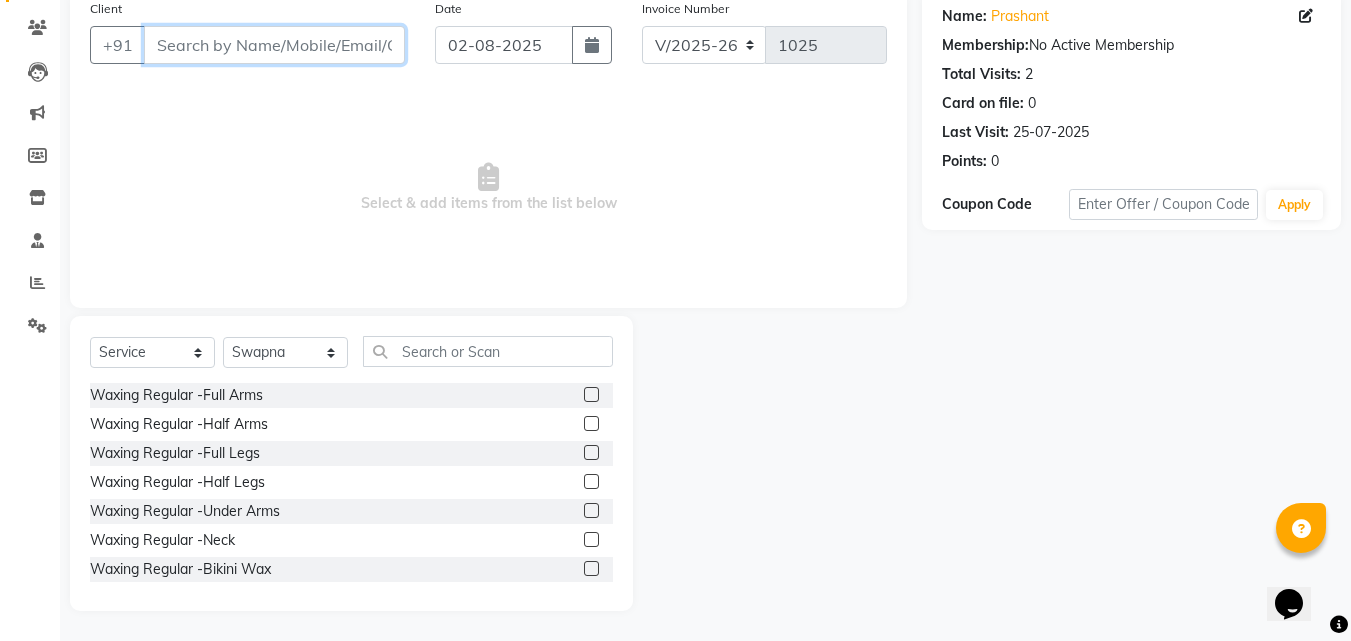 type 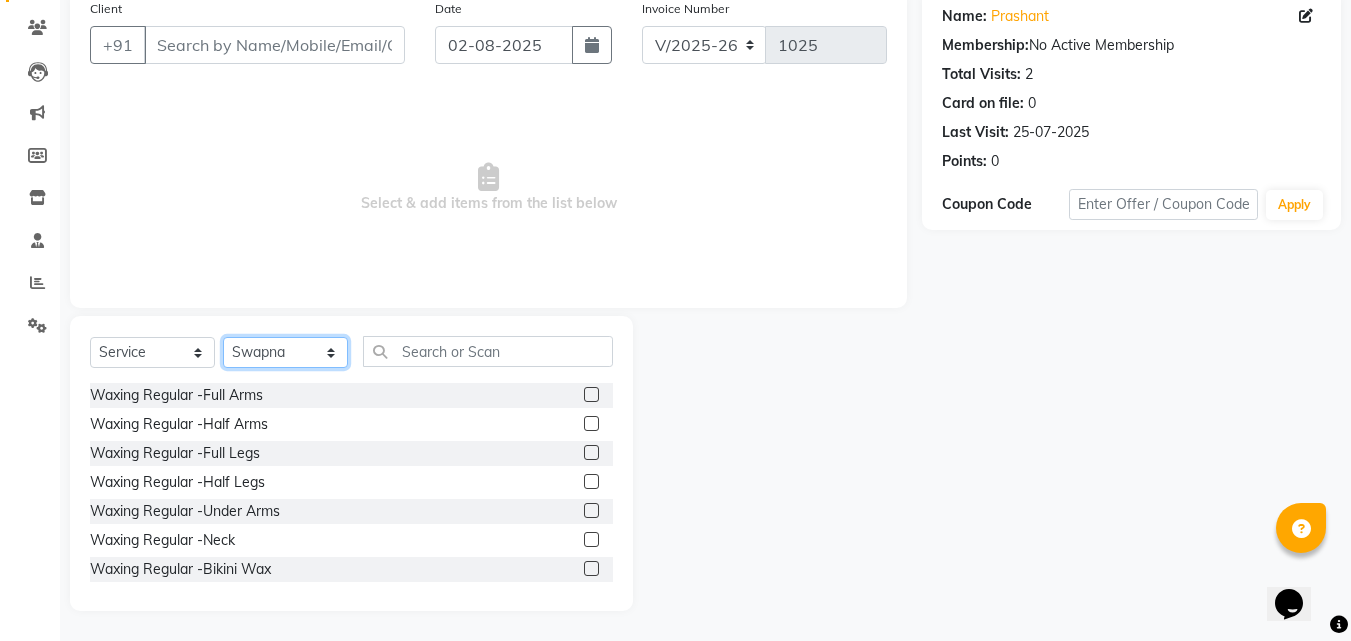 click on "Select Stylist [FIRST] [FIRST] [FIRST]  Nirutha [FIRST] [FIRST] [FIRST]  [FIRST] [FIRST] [FIRST]" 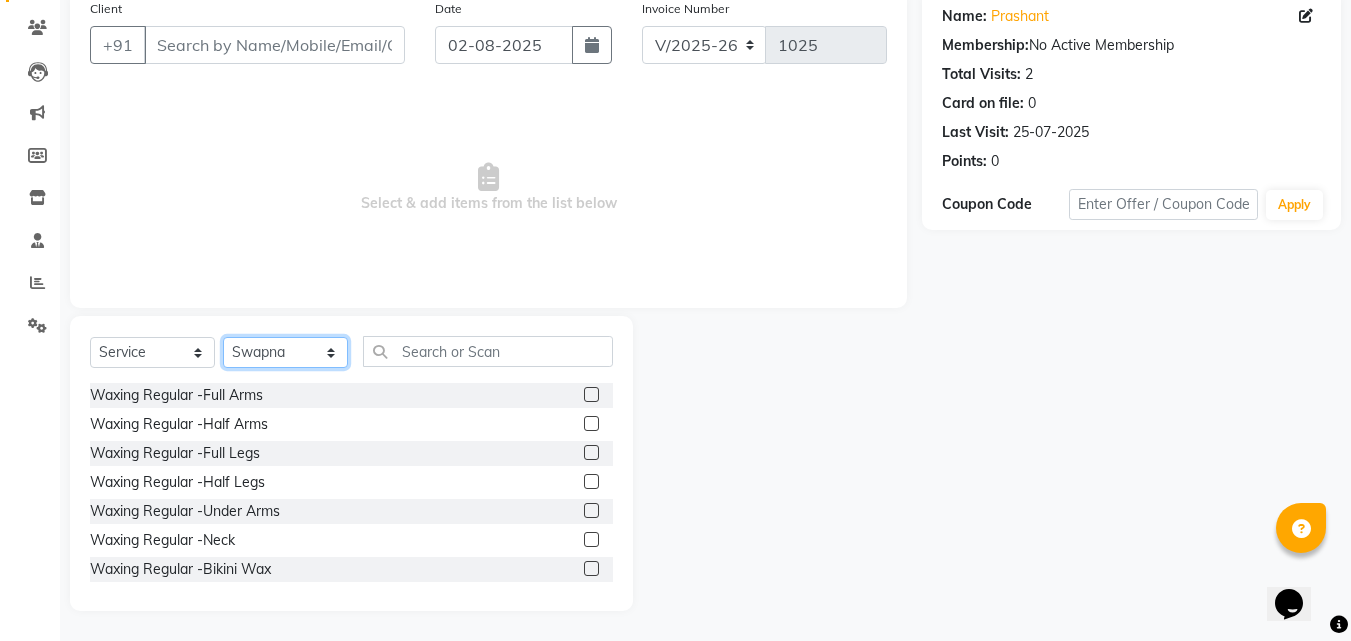select 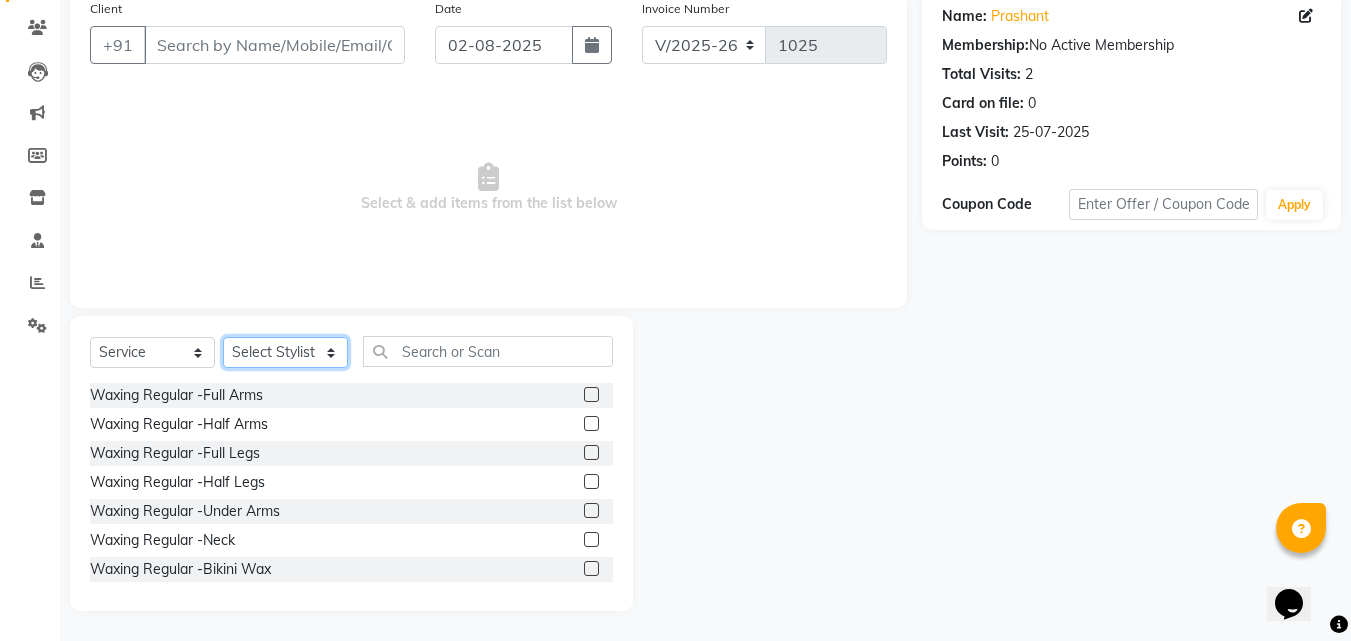click on "Select Stylist [FIRST] [FIRST] [FIRST]  Nirutha [FIRST] [FIRST] [FIRST]  [FIRST] [FIRST] [FIRST]" 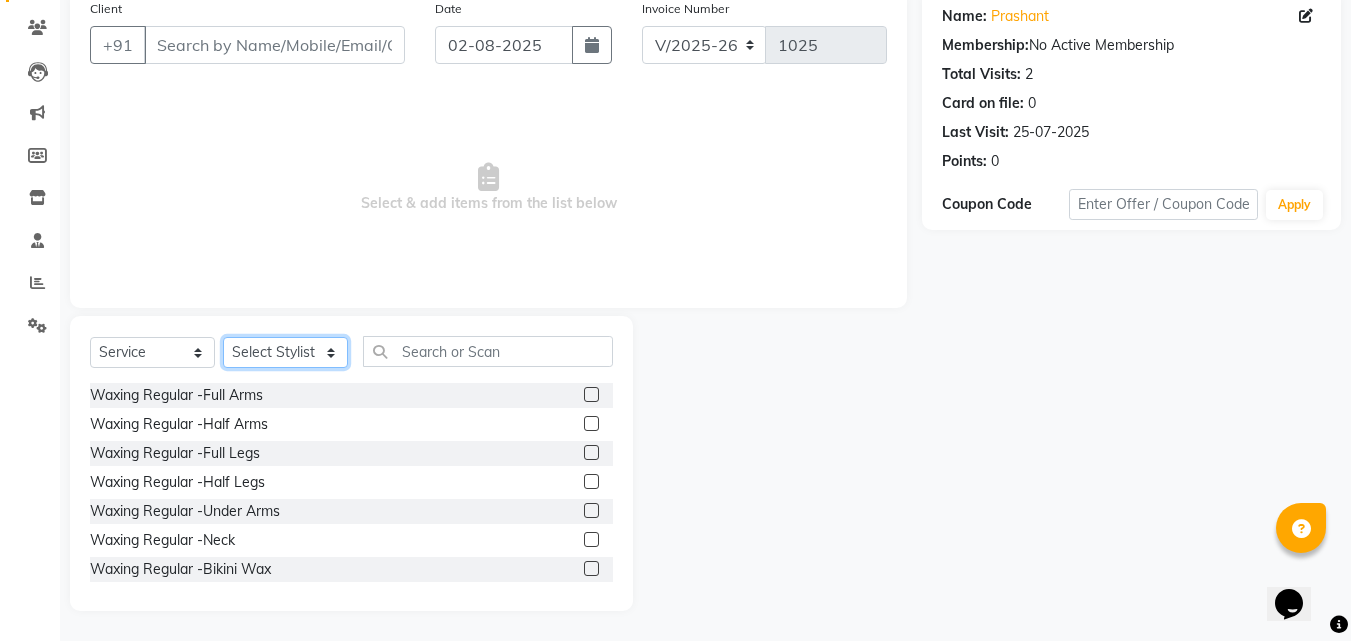 scroll, scrollTop: 0, scrollLeft: 0, axis: both 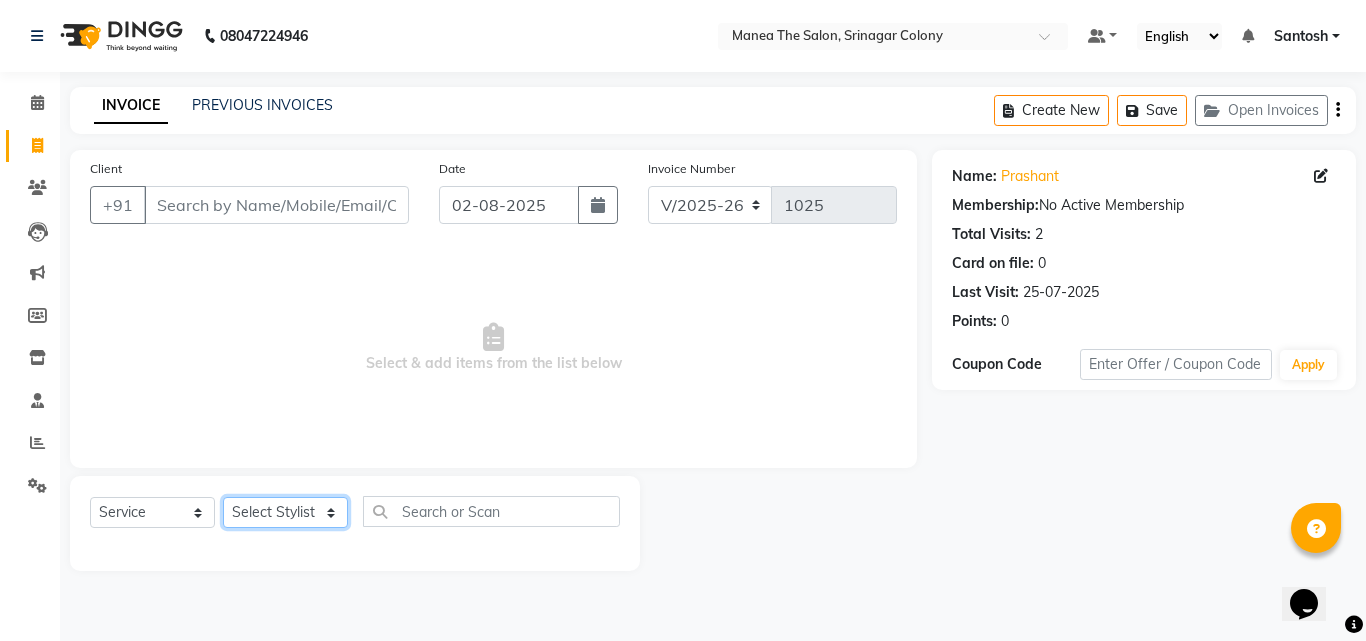 click on "Select Stylist [FIRST] [FIRST] [FIRST]  Nirutha [FIRST] [FIRST] [FIRST]  [FIRST] [FIRST] [FIRST]" 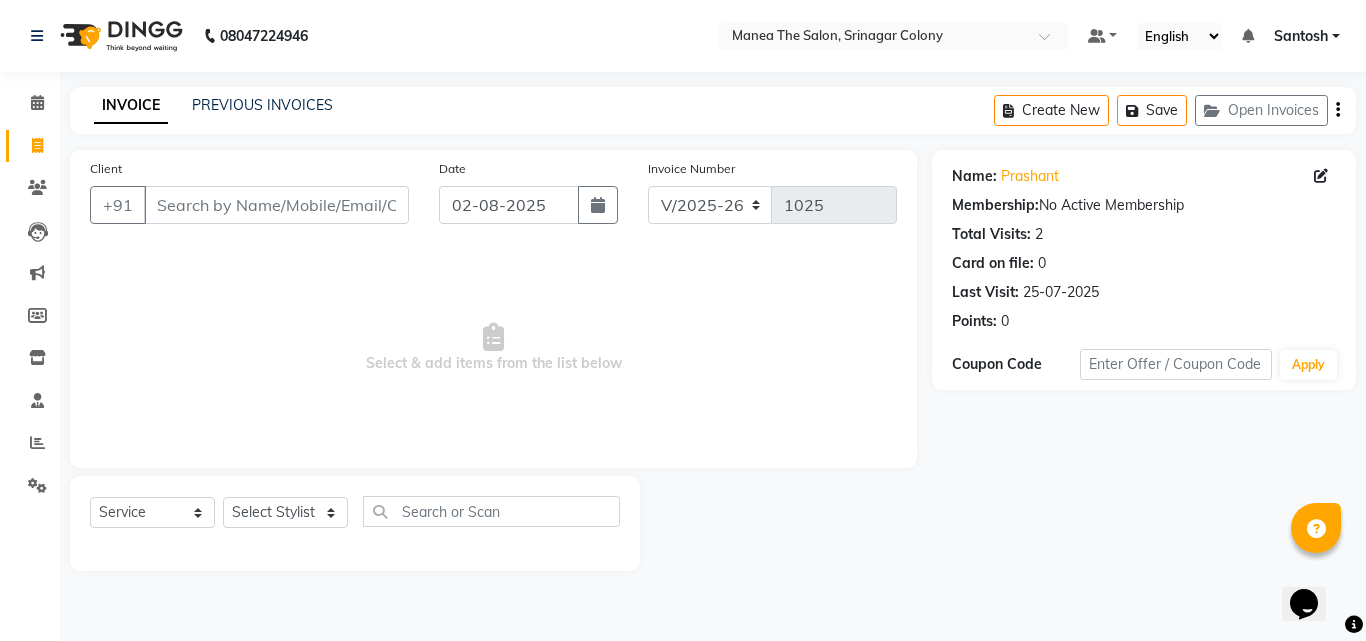 click on "Client +91 [PHONE] Date 02-08-2025 Invoice Number V/2025 V/2025-26 1025  Select & add items from the list below" 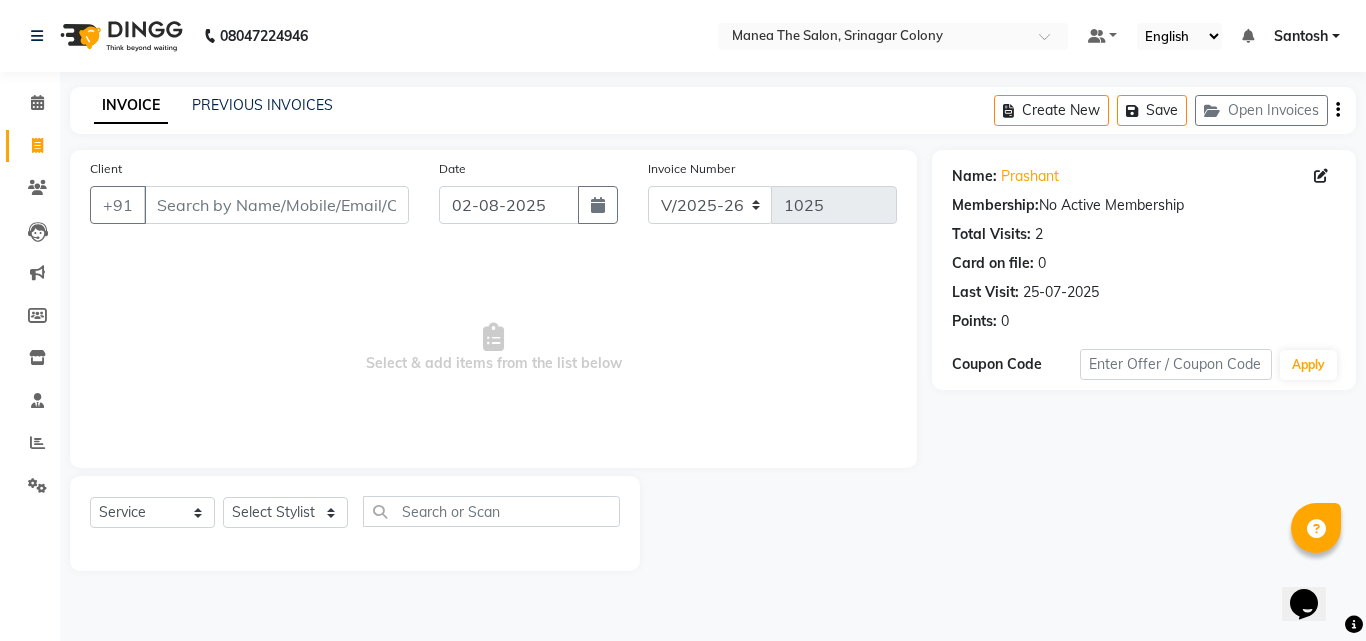 click on "Name: [FIRST]  Membership:  No Active Membership  Total Visits:  2 Card on file:  0 Last Visit:   25-07-2025 Points:   0  Coupon Code Apply" 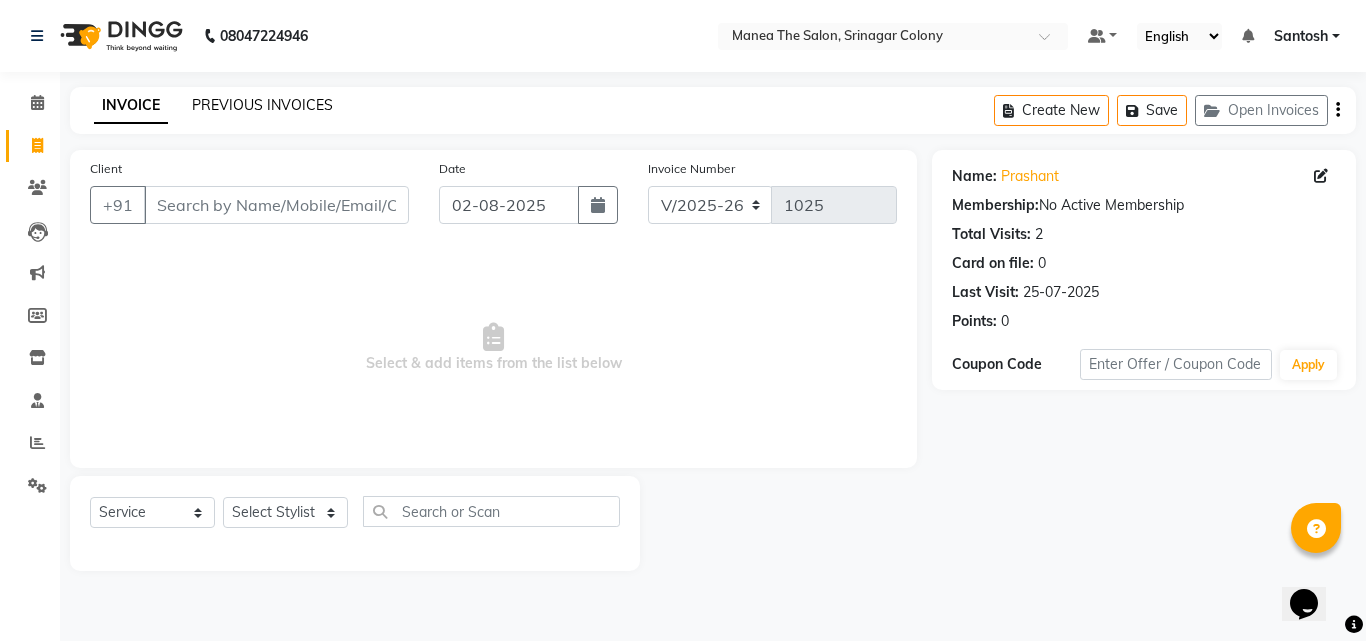 click on "PREVIOUS INVOICES" 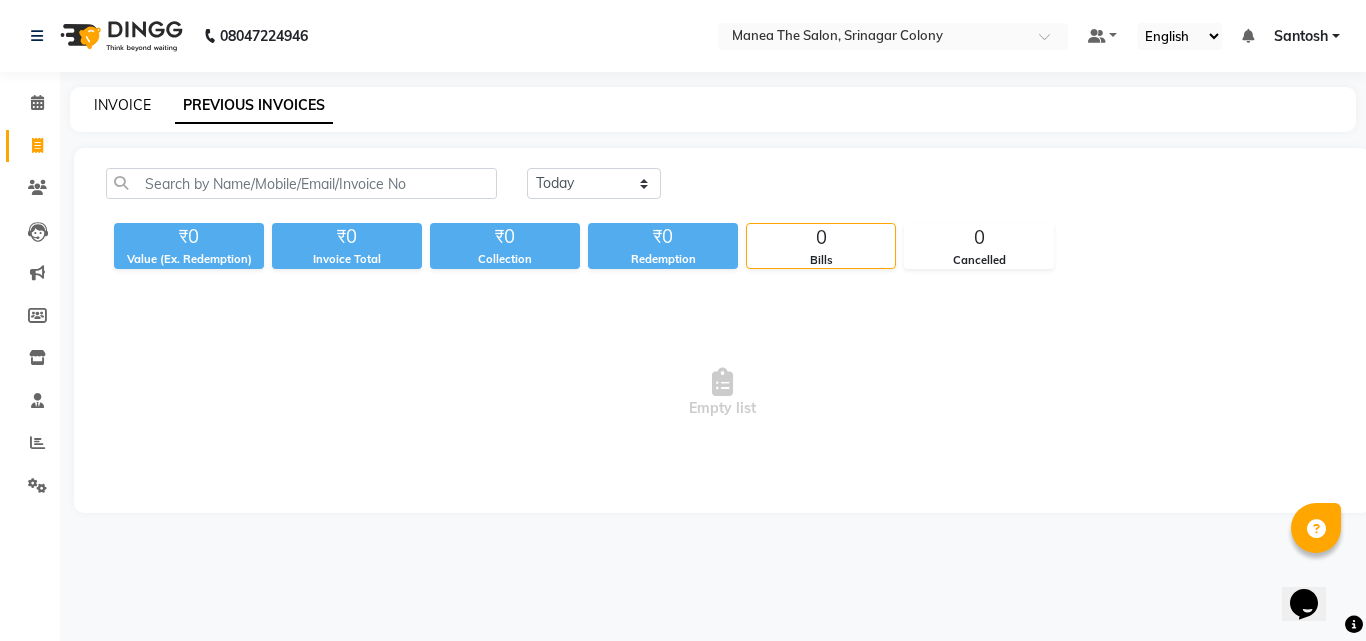 click on "INVOICE" 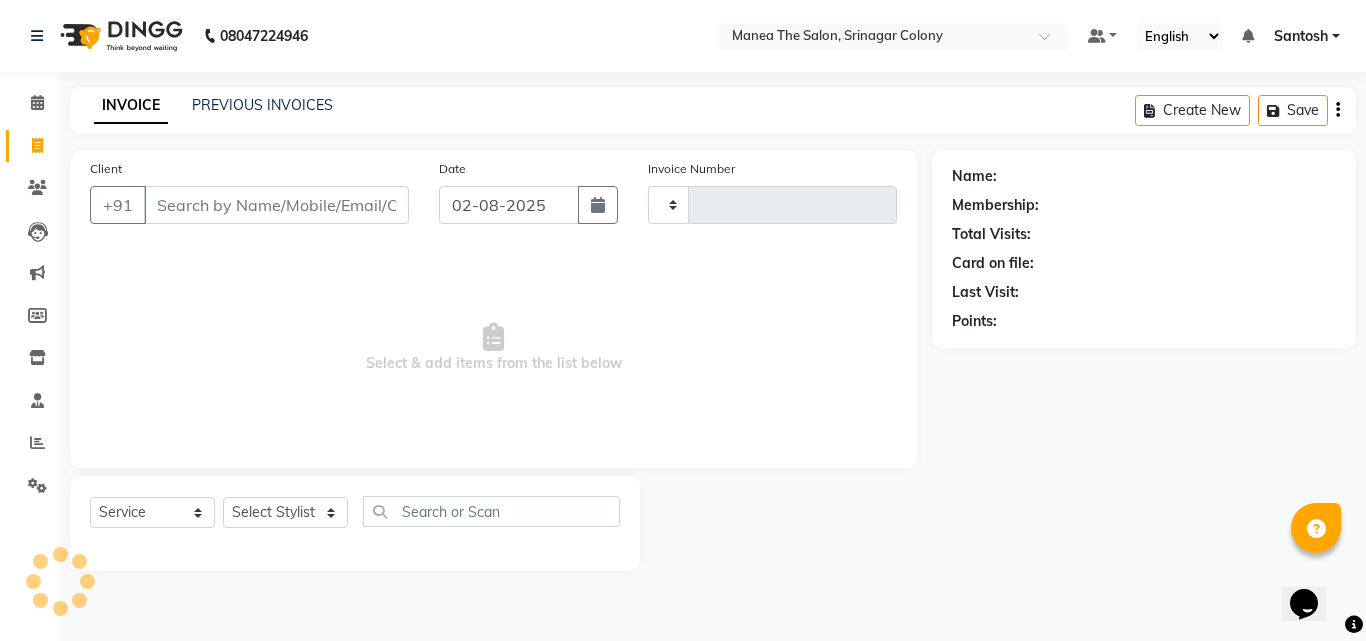 type on "1025" 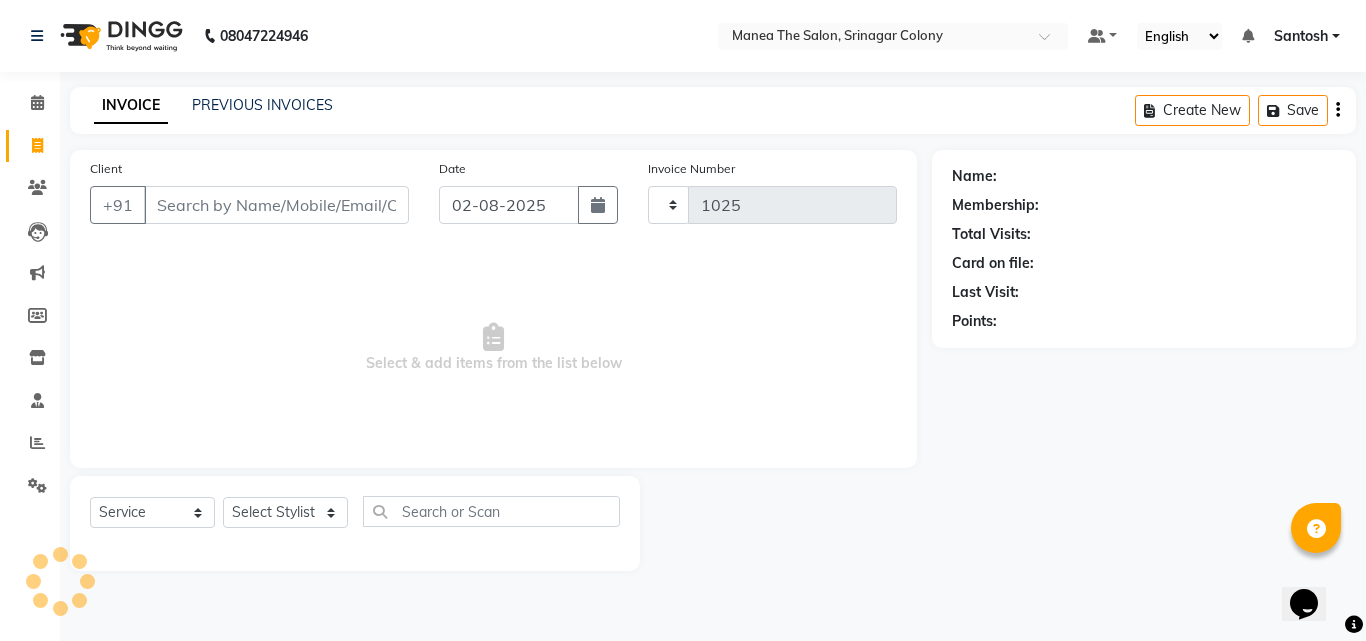select on "5506" 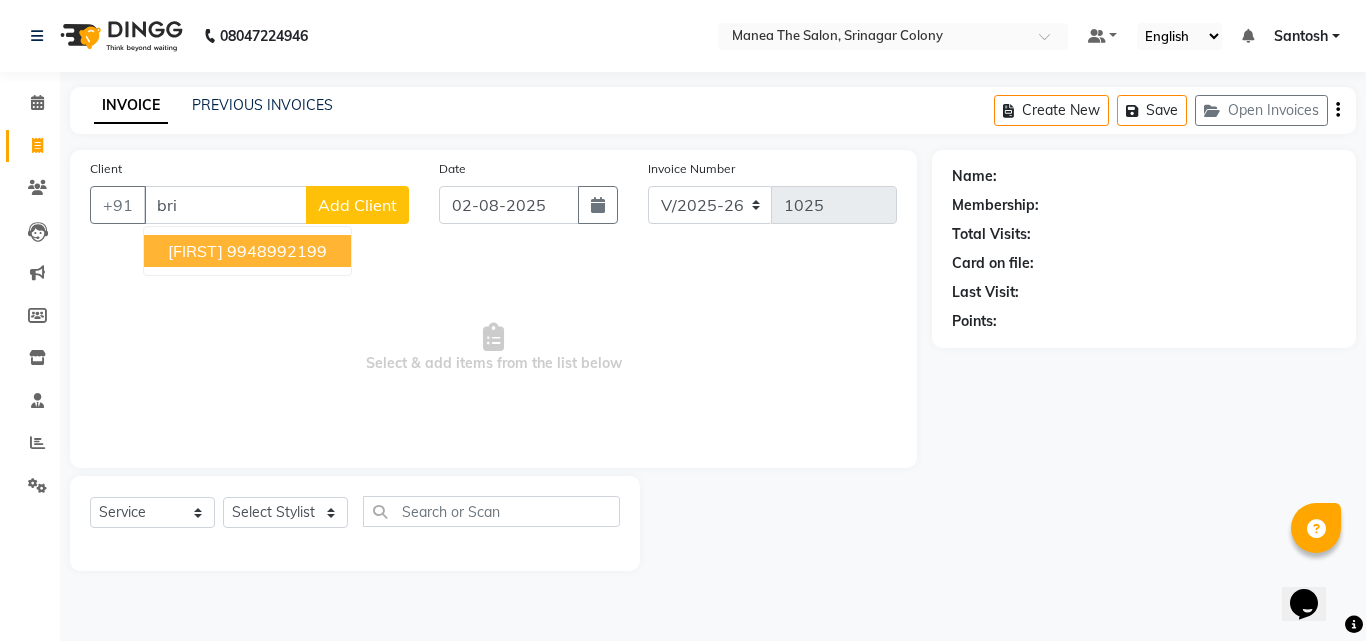 click on "9948992199" at bounding box center [277, 251] 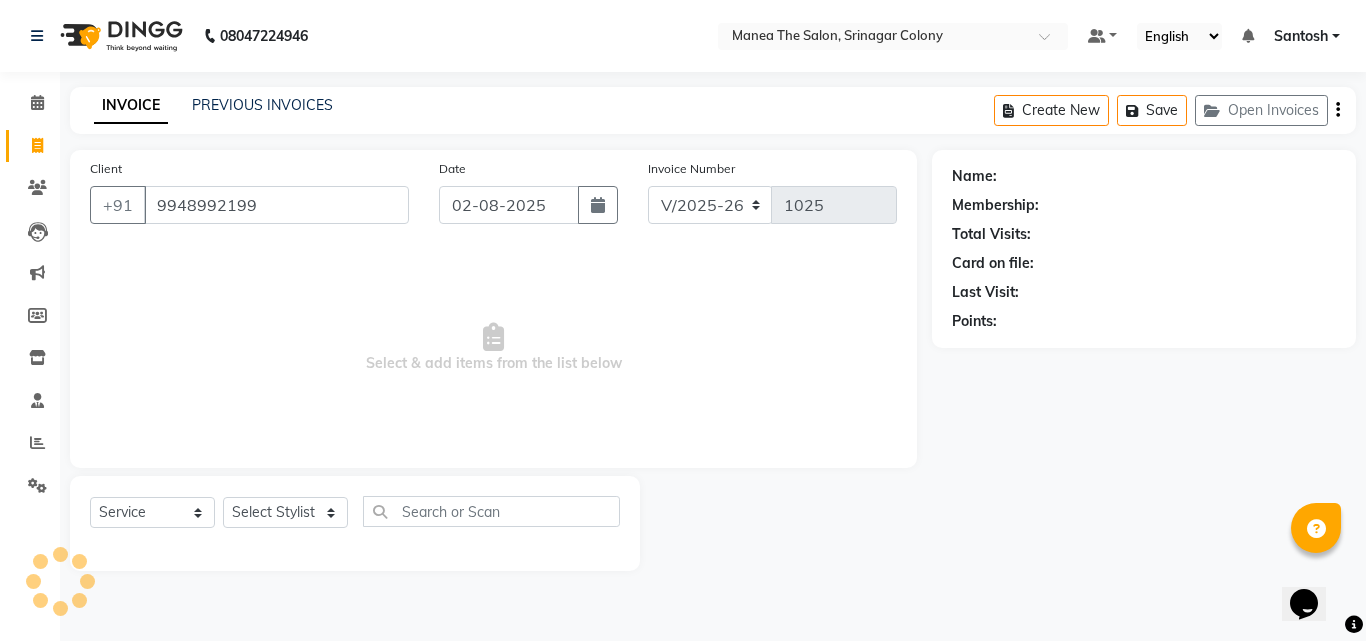 type on "9948992199" 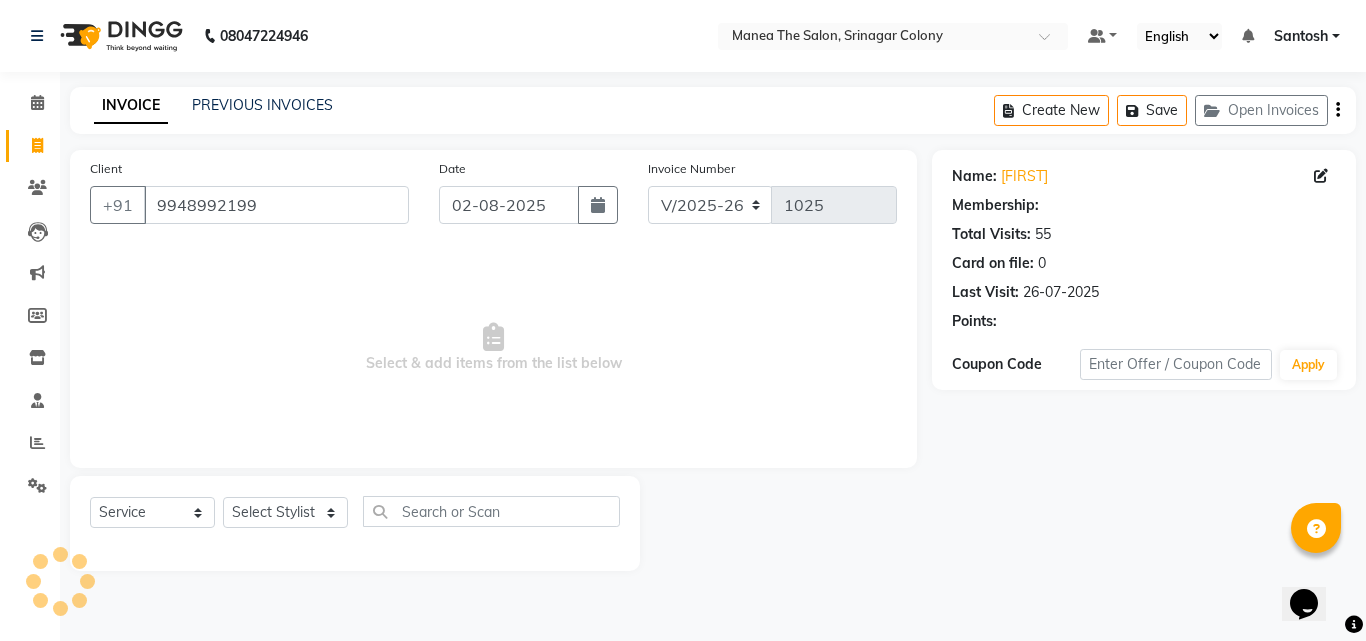 select on "1: Object" 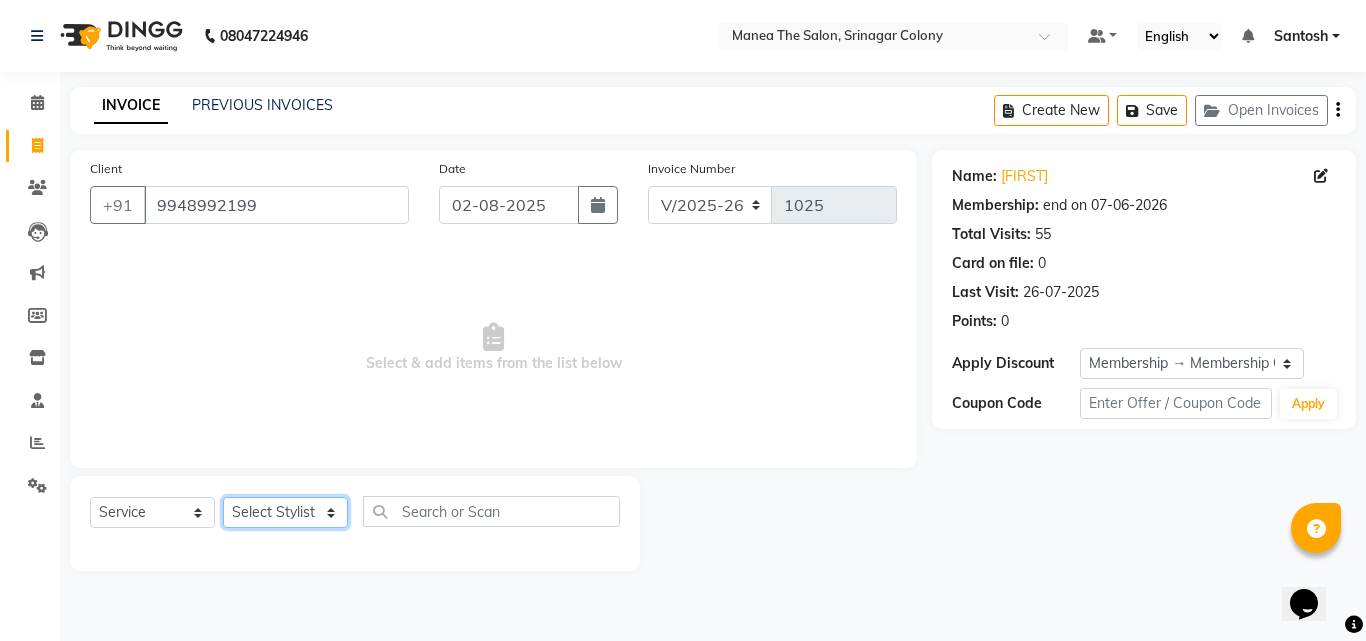 click on "Select Stylist [FIRST] [FIRST] [FIRST]  Nirutha [FIRST] [FIRST] [FIRST]  [FIRST] [FIRST] [FIRST]" 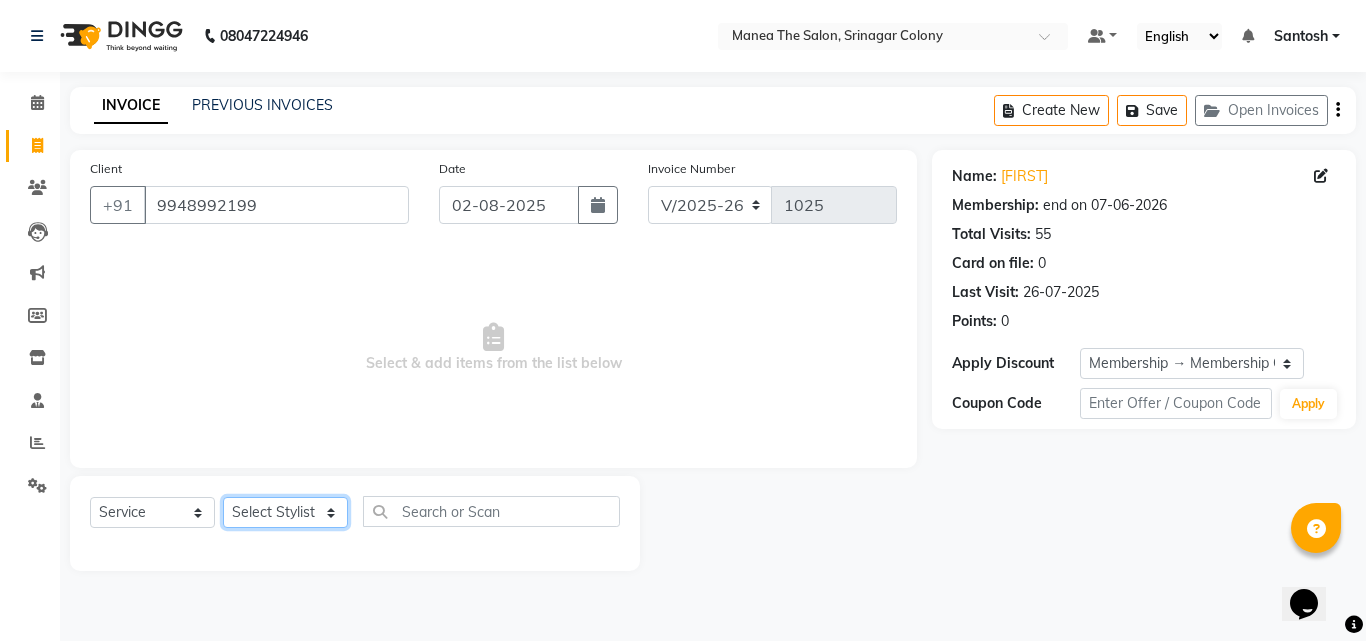 select on "50205" 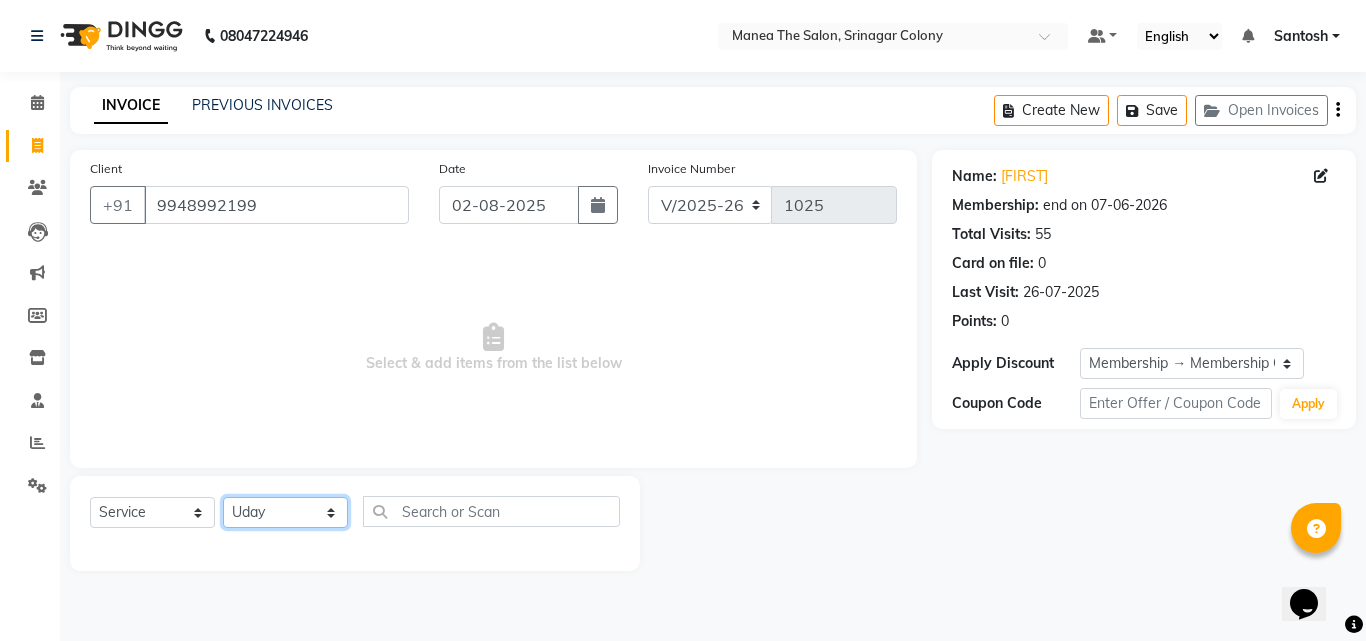 click on "Select Stylist [FIRST] [FIRST] [FIRST]  Nirutha [FIRST] [FIRST] [FIRST]  [FIRST] [FIRST] [FIRST]" 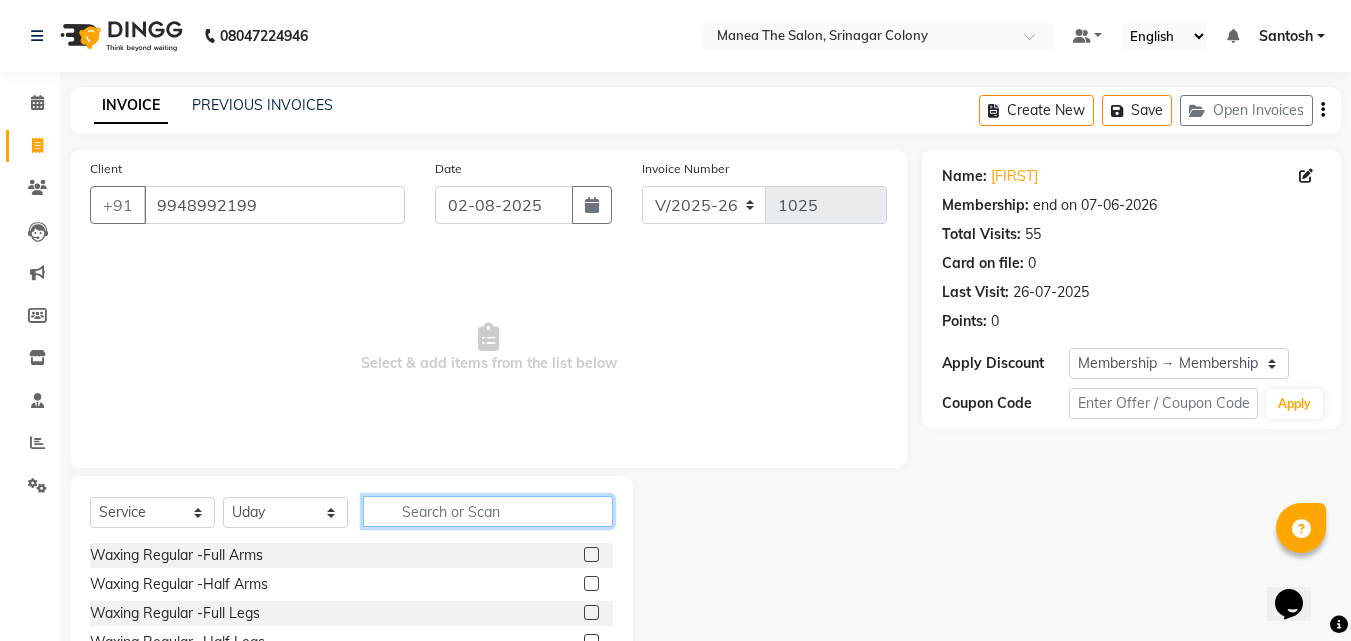 click 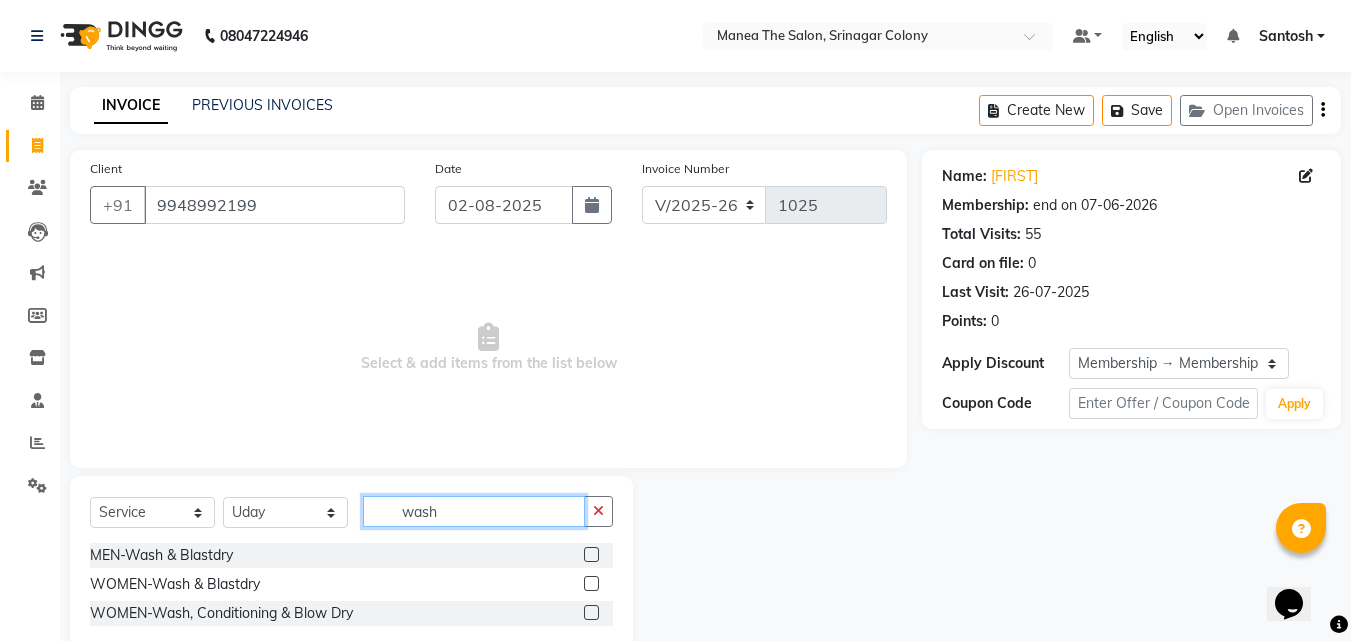 type on "wash" 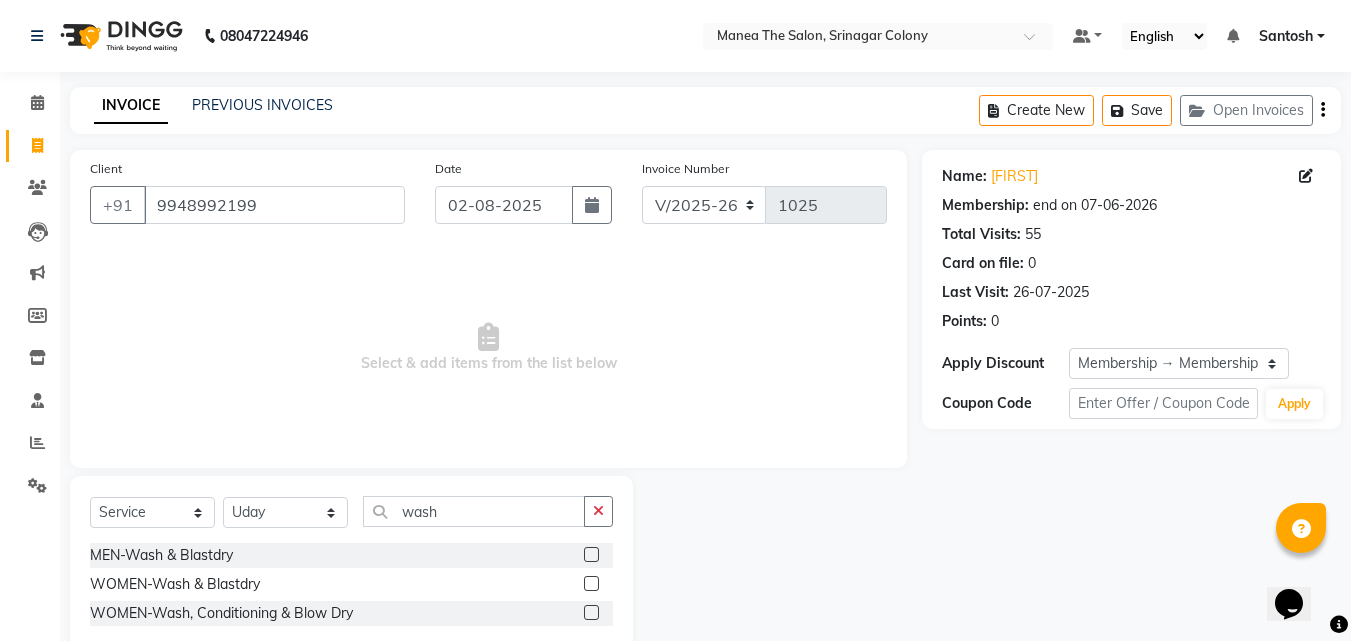 click 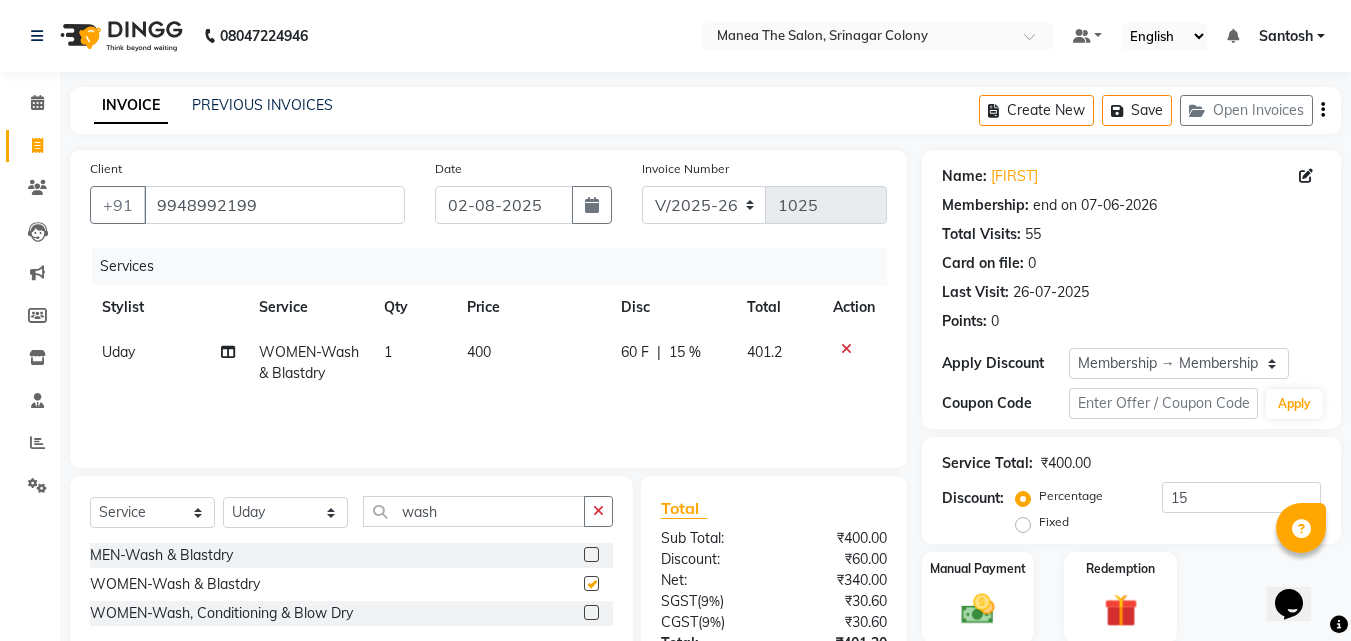checkbox on "false" 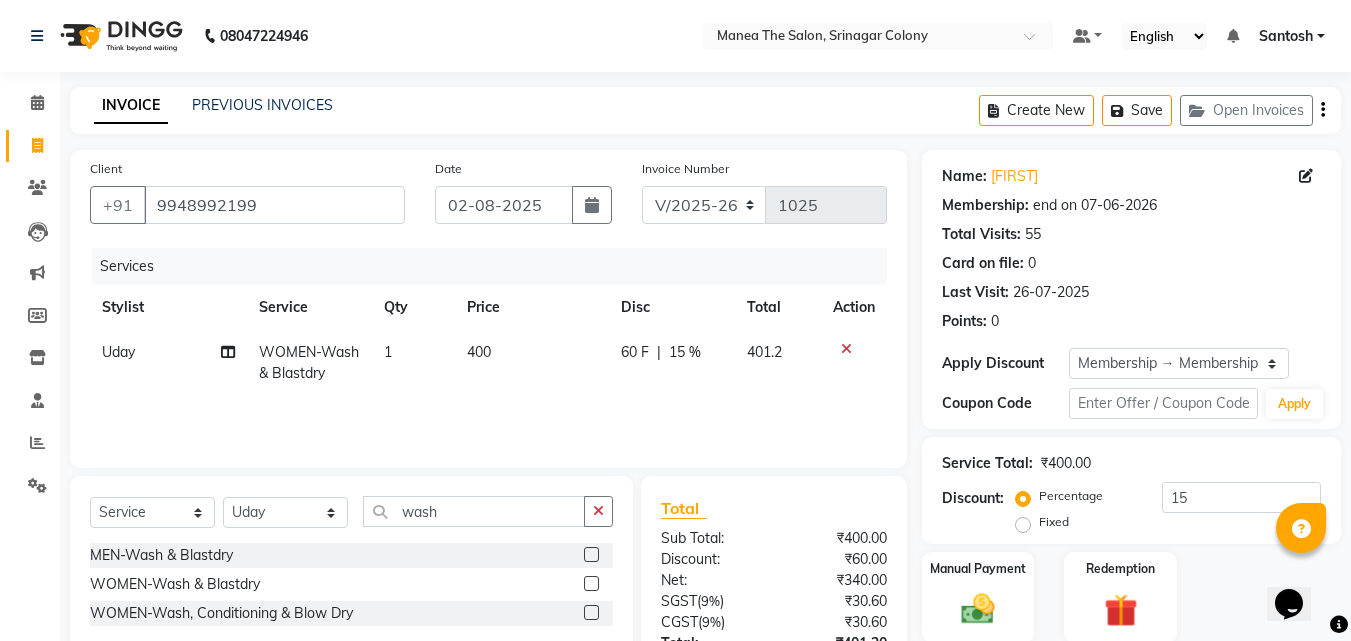 click 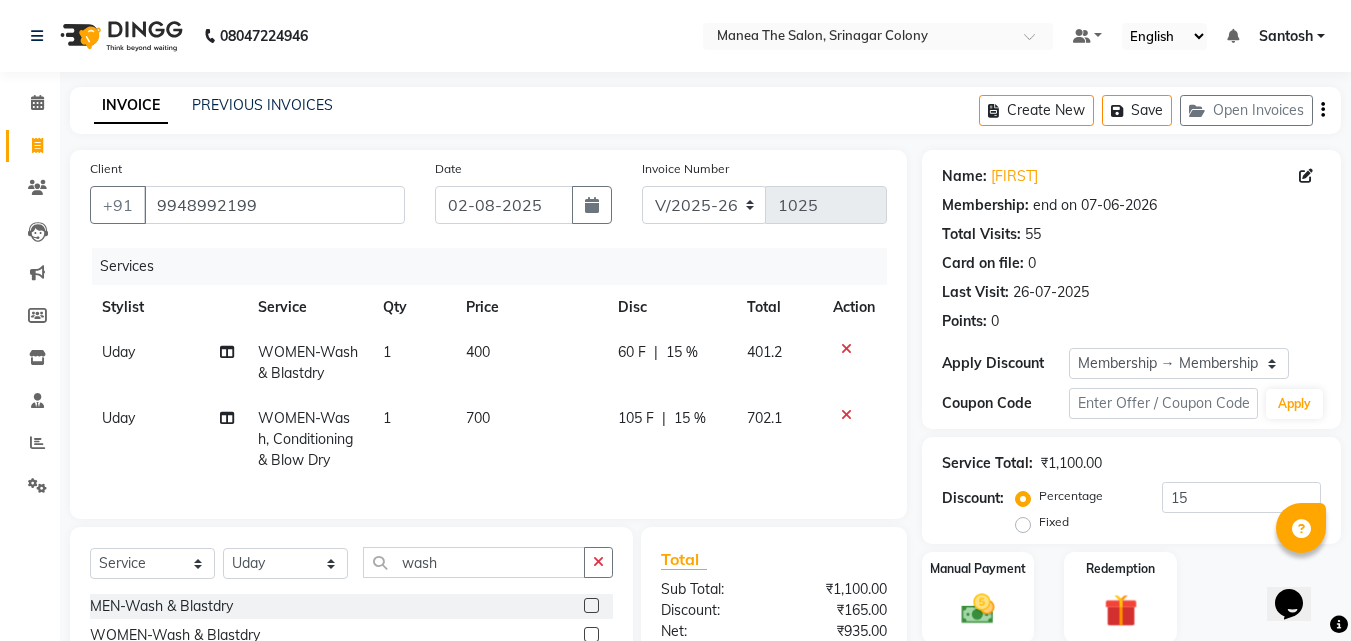 checkbox on "false" 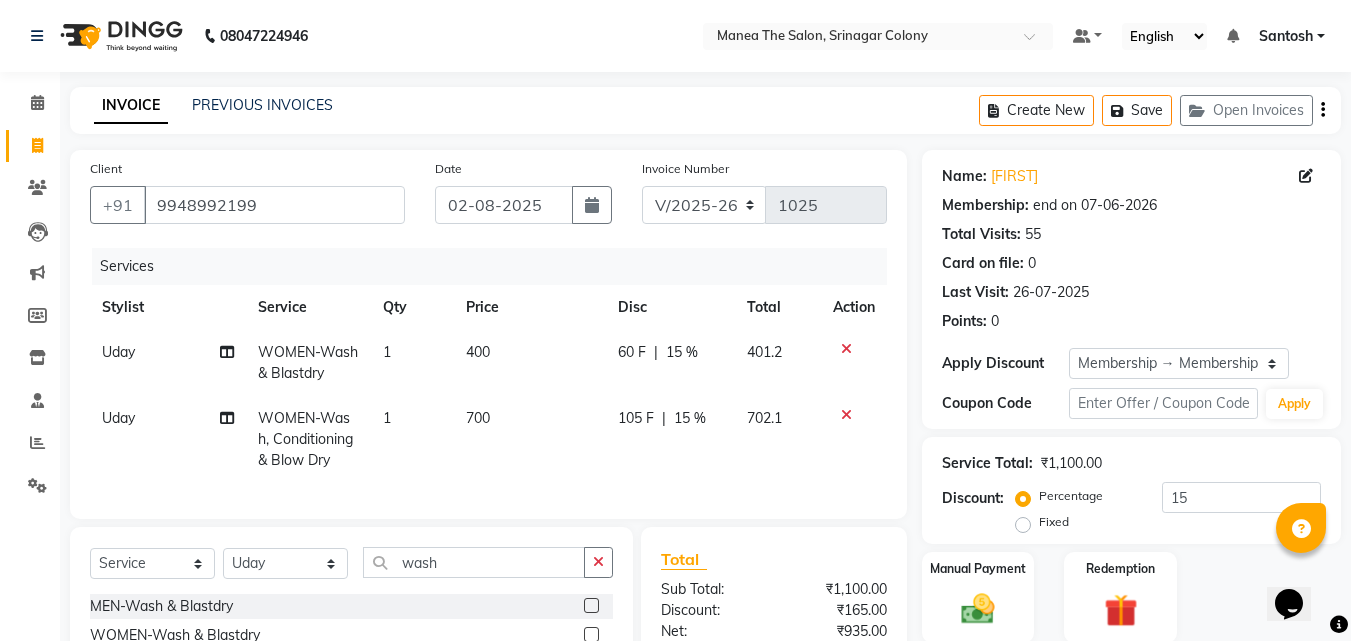 click 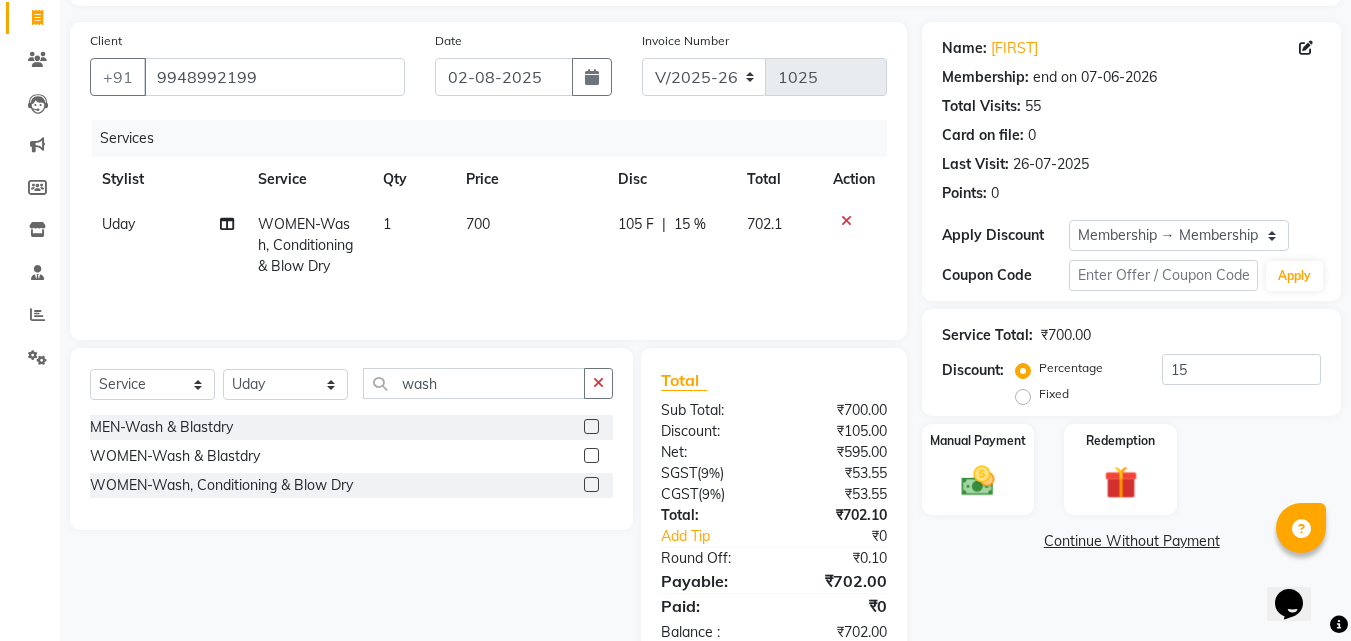 scroll, scrollTop: 80, scrollLeft: 0, axis: vertical 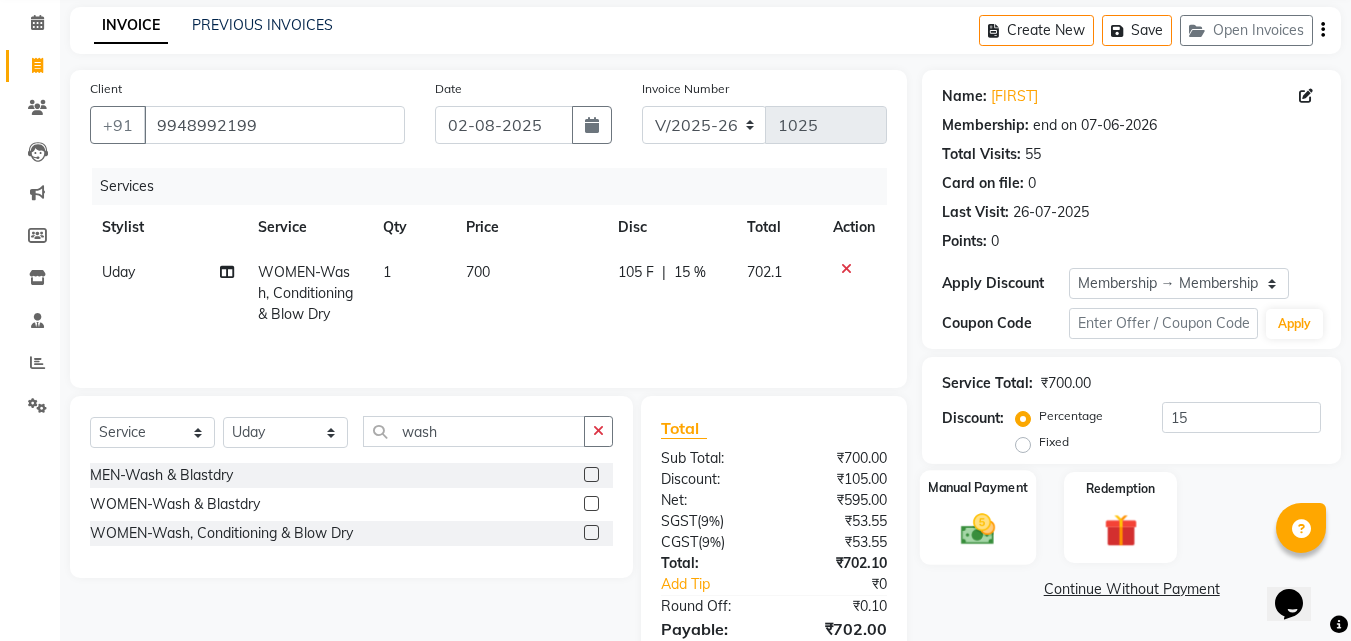 click 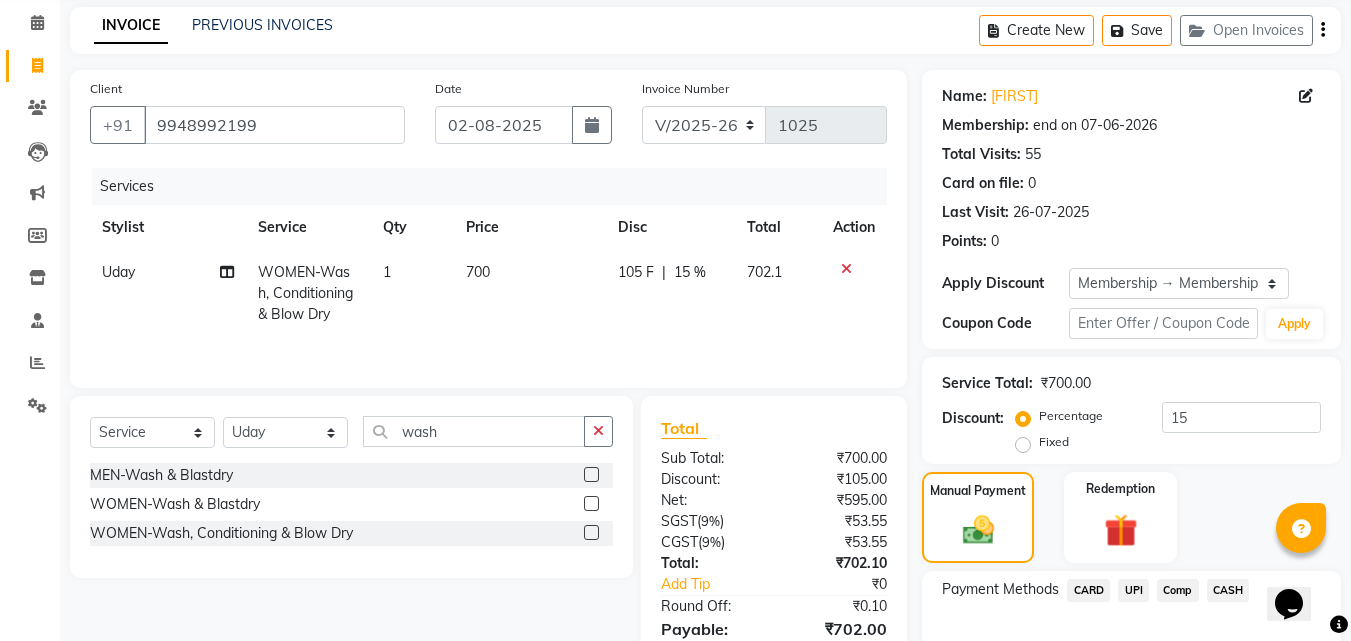 click on "UPI" 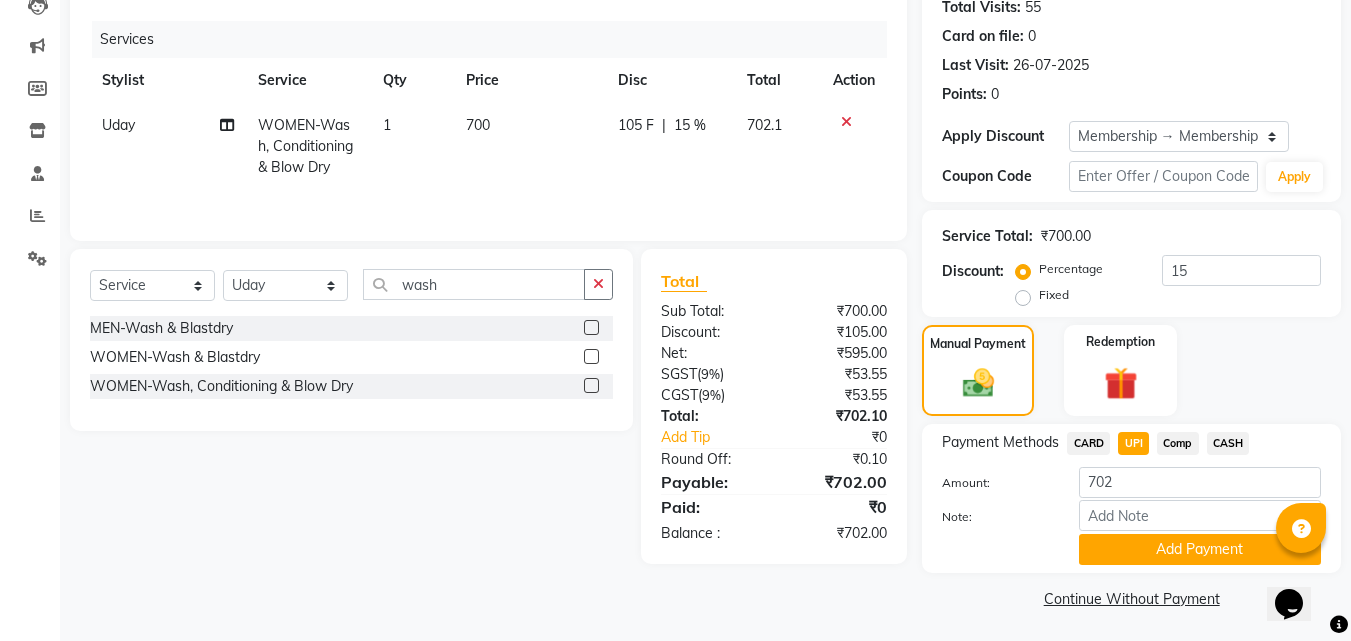 scroll, scrollTop: 230, scrollLeft: 0, axis: vertical 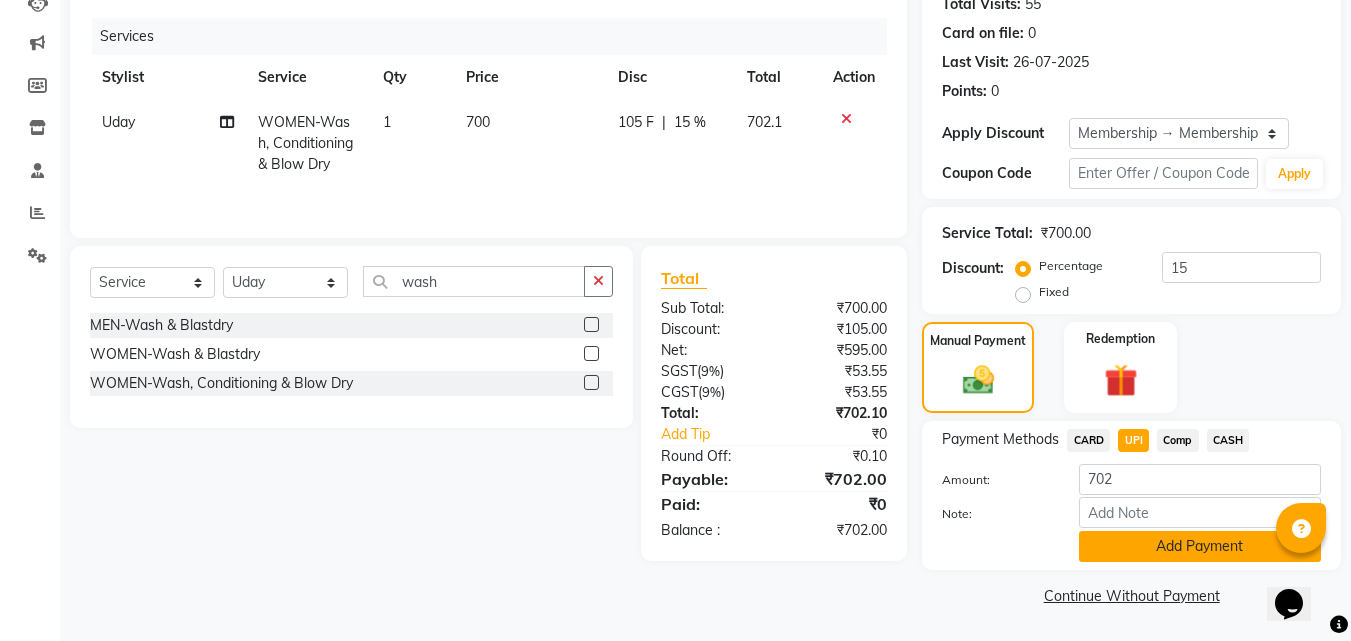 click on "Add Payment" 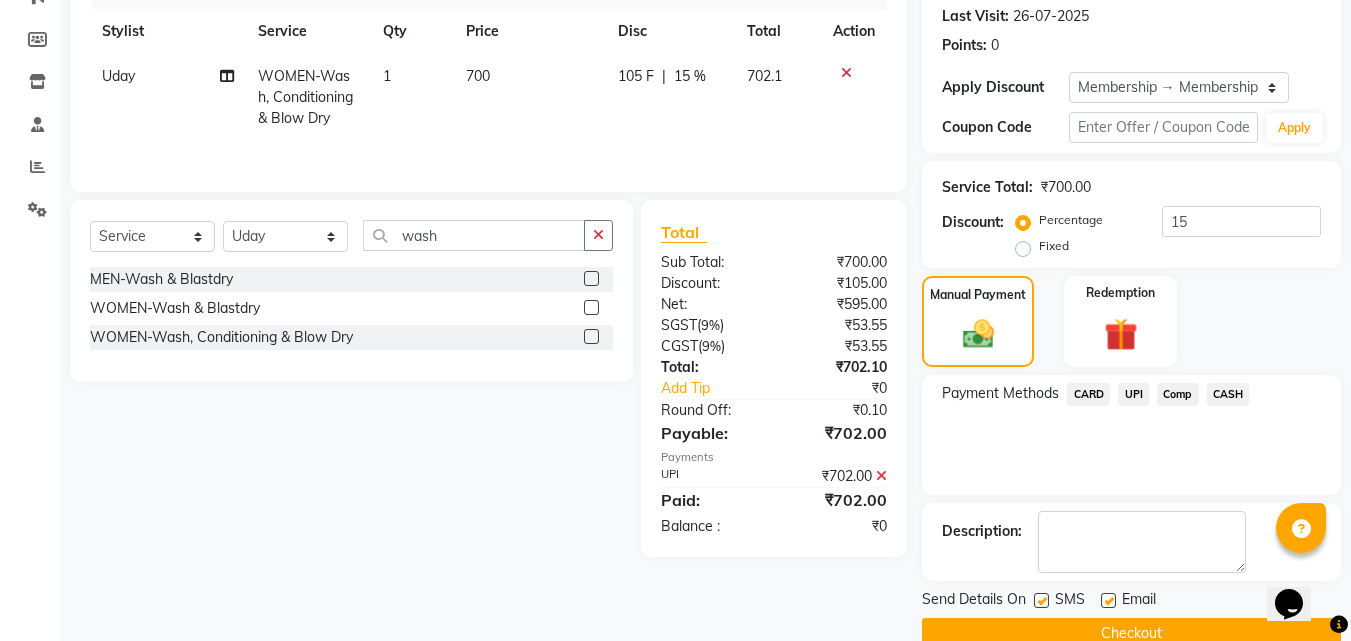 scroll, scrollTop: 314, scrollLeft: 0, axis: vertical 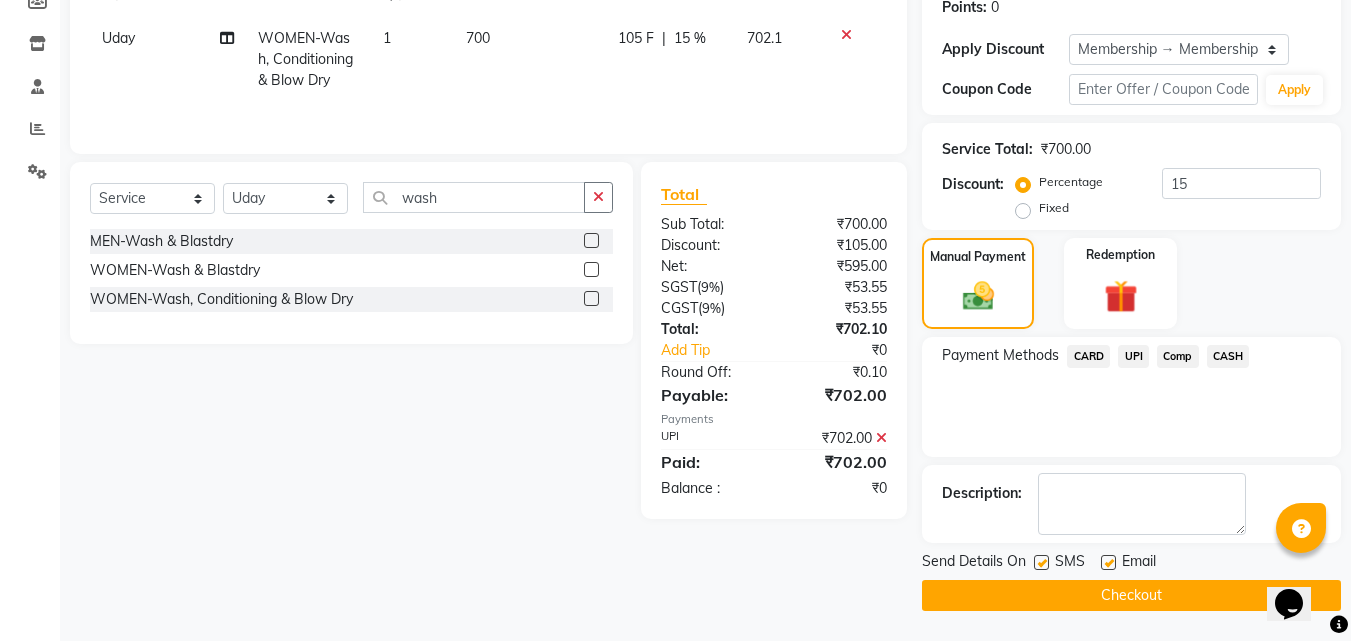 click 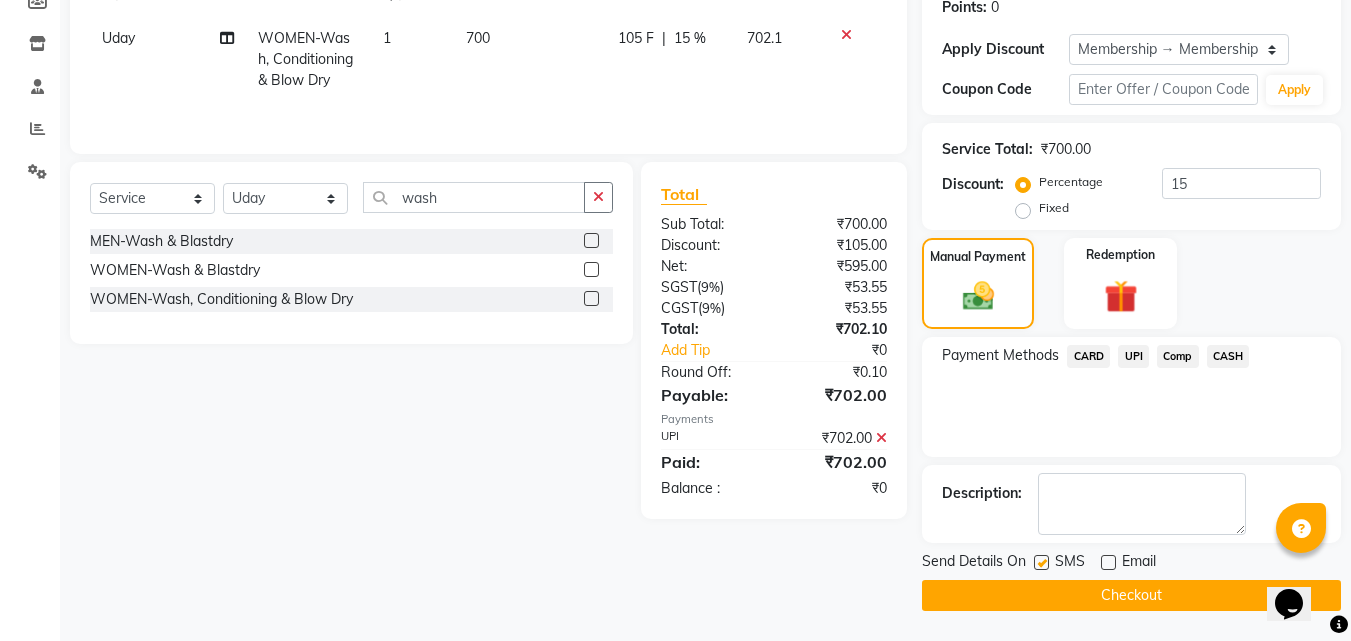 click on "Checkout" 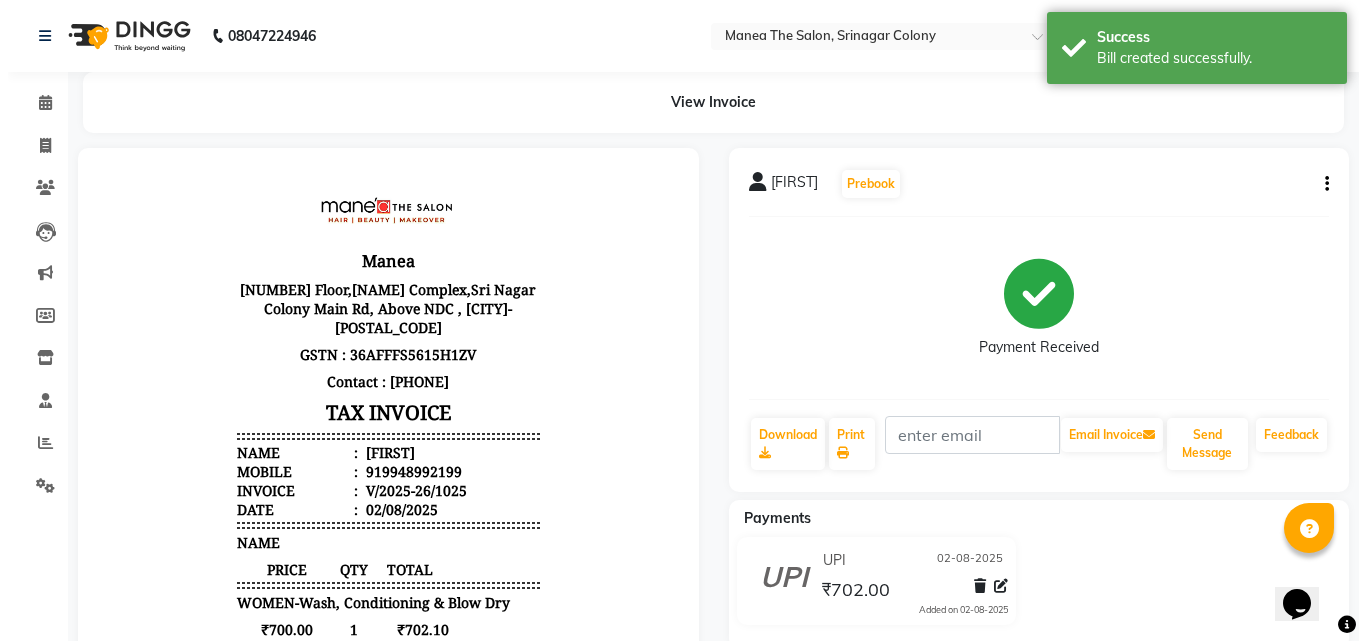 scroll, scrollTop: 0, scrollLeft: 0, axis: both 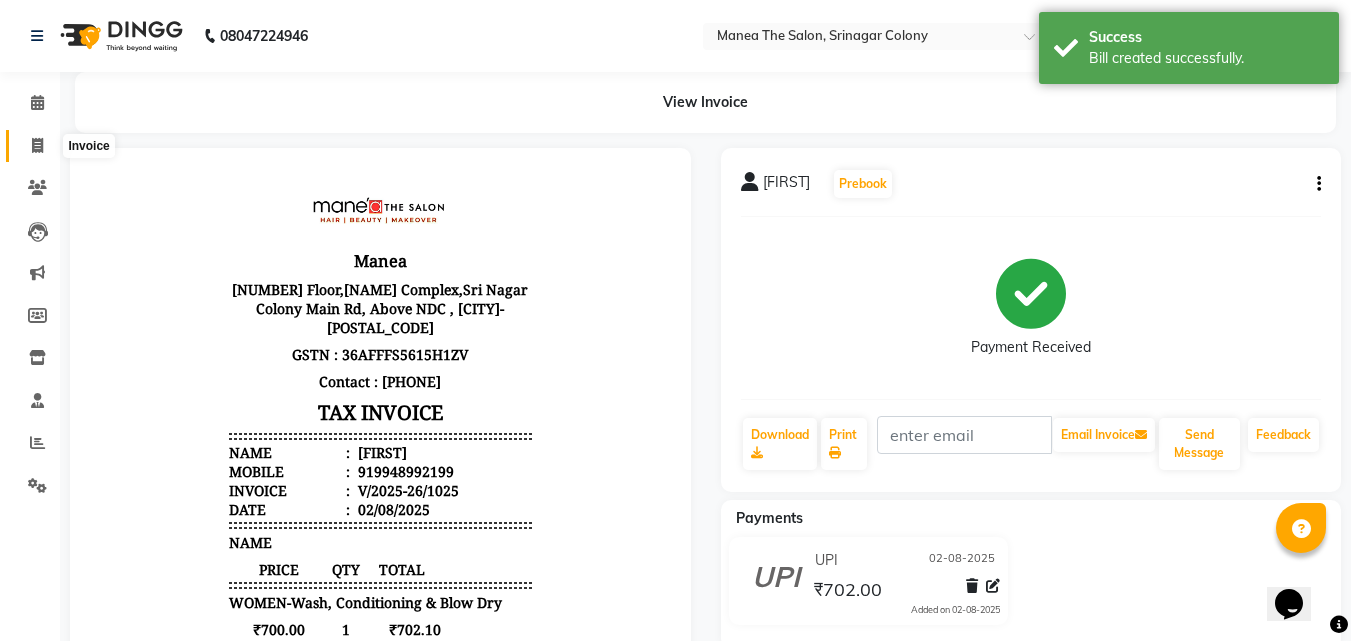 click 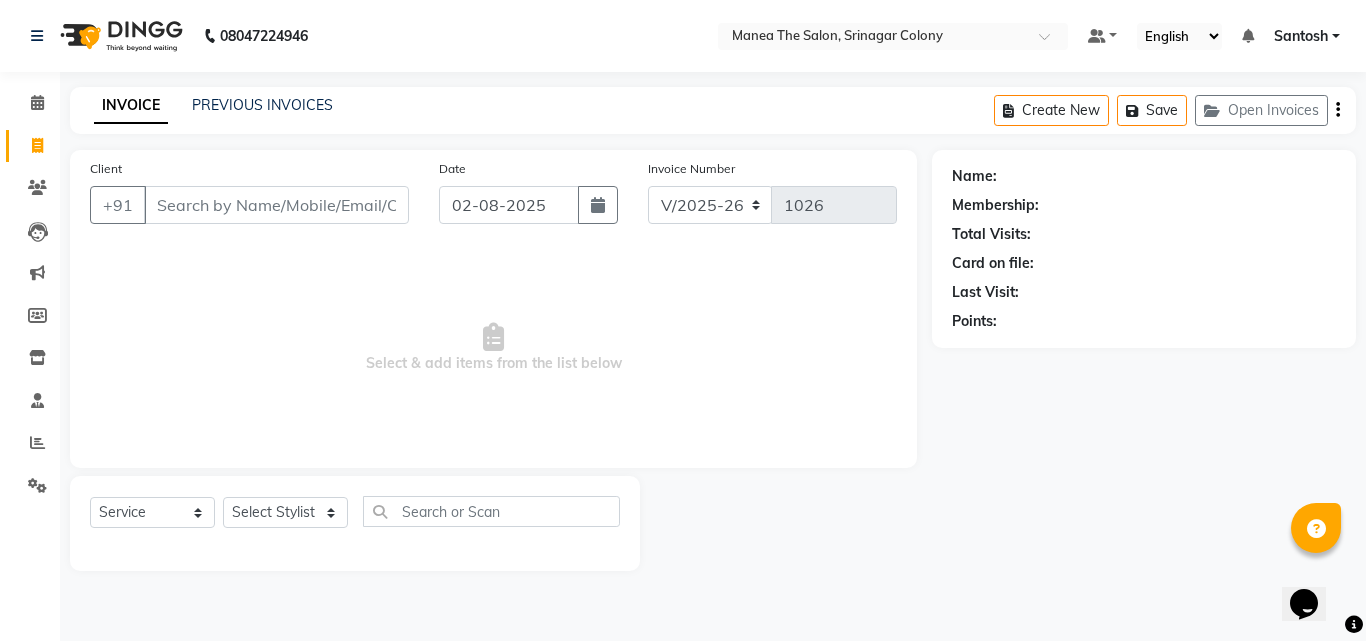 click on "INVOICE PREVIOUS INVOICES Create New   Save   Open Invoices" 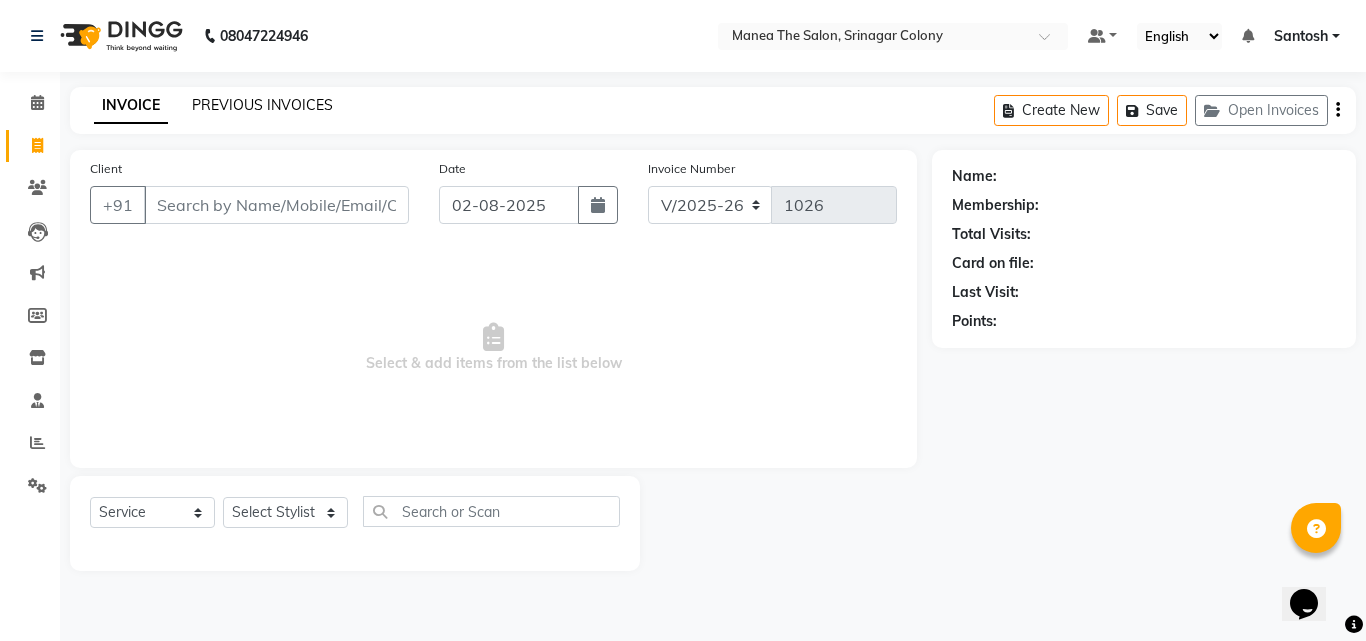 click on "PREVIOUS INVOICES" 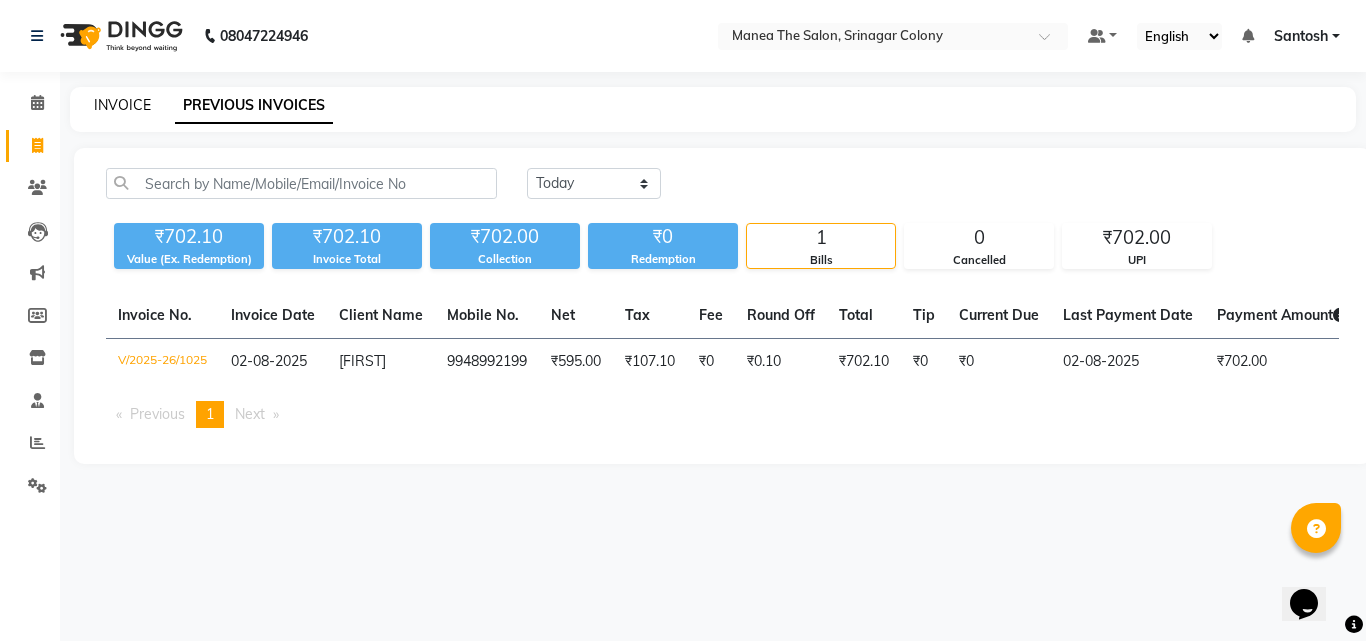 click on "INVOICE" 